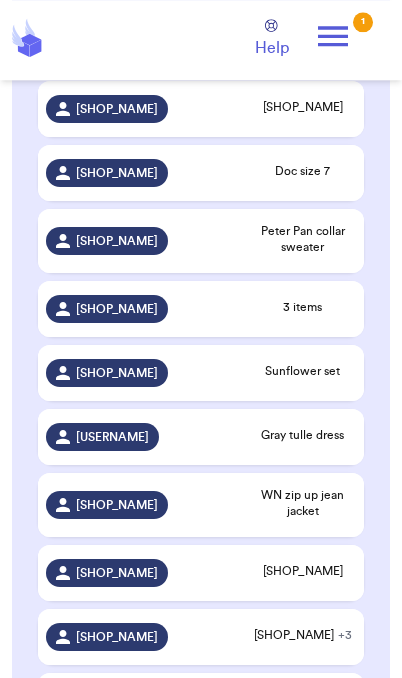 scroll, scrollTop: 379, scrollLeft: 0, axis: vertical 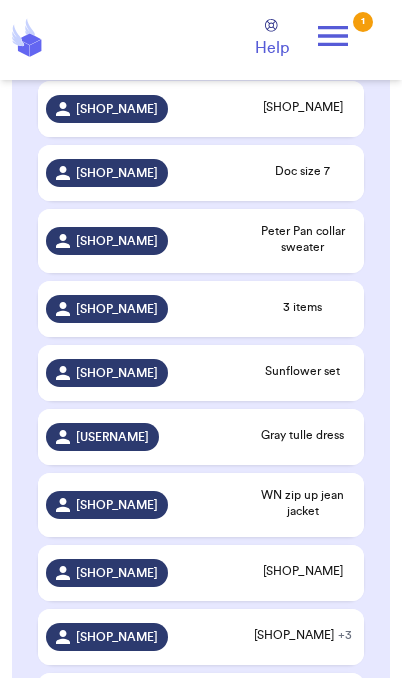 click on "Doc size 7" at bounding box center (303, 173) 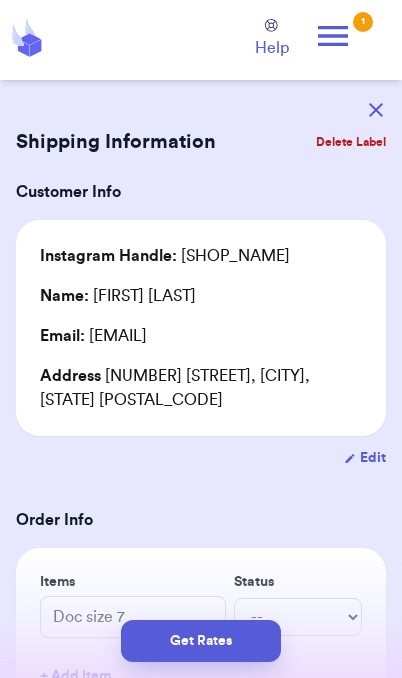 scroll, scrollTop: 0, scrollLeft: 0, axis: both 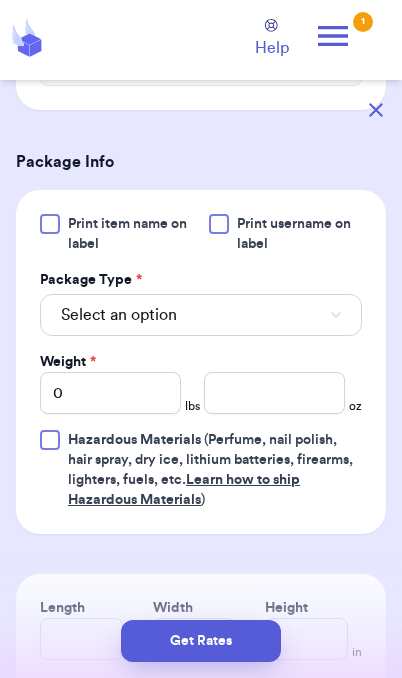 click on "Select an option" at bounding box center (201, 315) 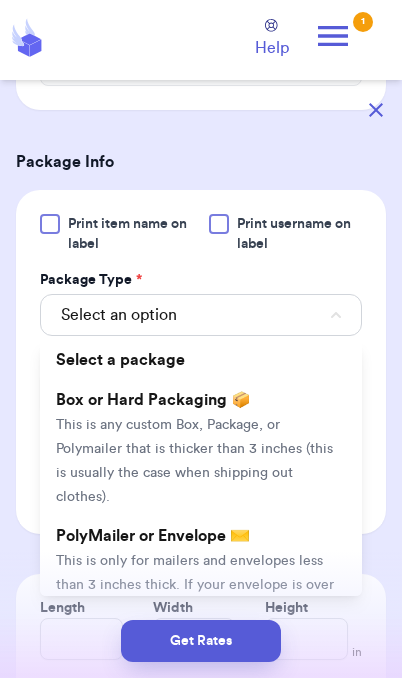 click on "This is only for mailers and envelopes less than 3 inches thick. If your envelope is over 18” in any direction, enter all three dimensions under Box or Hard Packaging." at bounding box center (195, 597) 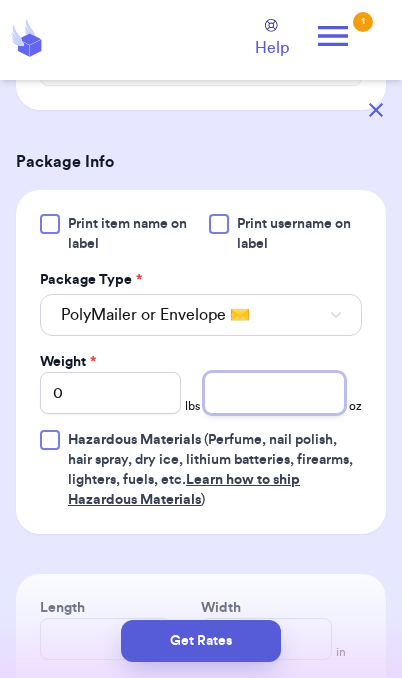 click at bounding box center (274, 393) 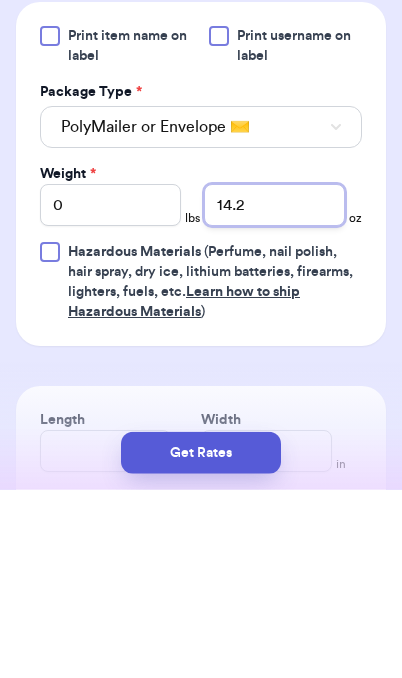 type on "14.2" 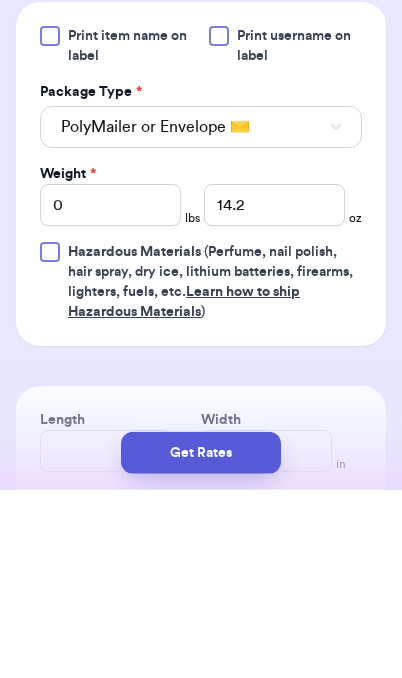 scroll, scrollTop: 82, scrollLeft: 0, axis: vertical 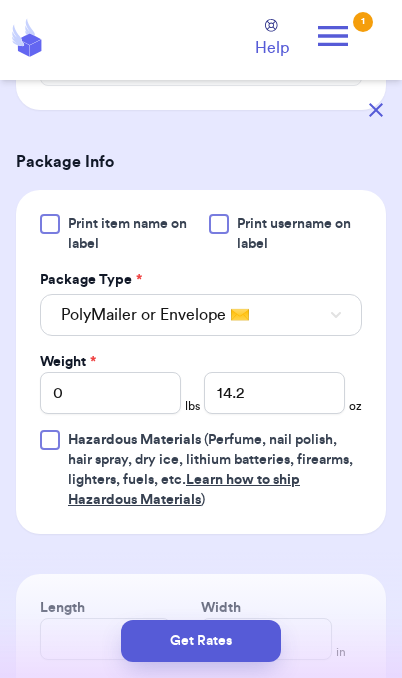 click on "Get Rates" at bounding box center (201, 641) 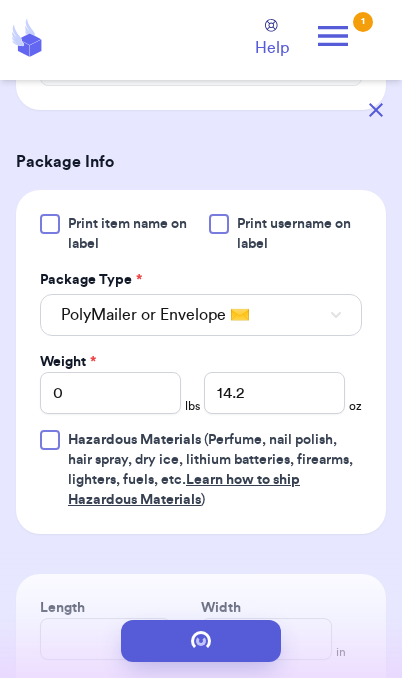 scroll, scrollTop: 0, scrollLeft: 0, axis: both 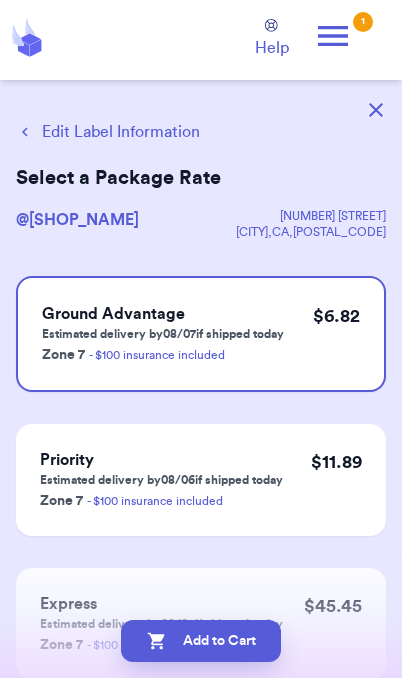 click on "Add to Cart" at bounding box center (201, 641) 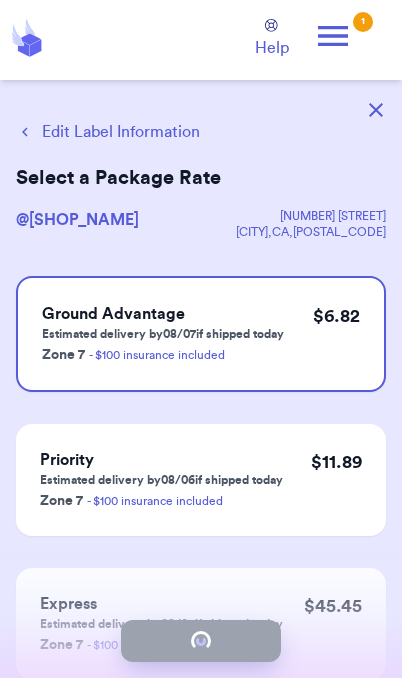 checkbox on "true" 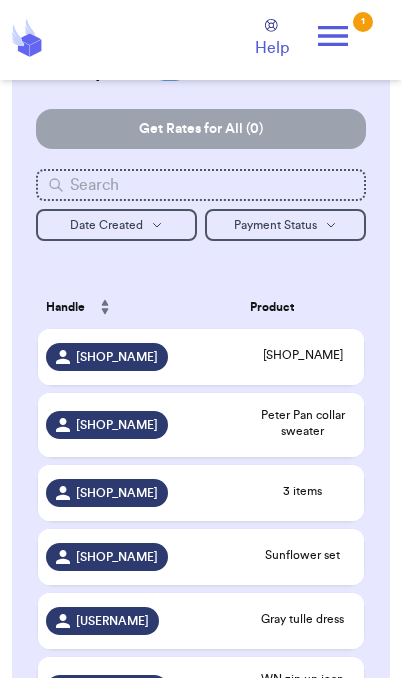 scroll, scrollTop: 0, scrollLeft: 0, axis: both 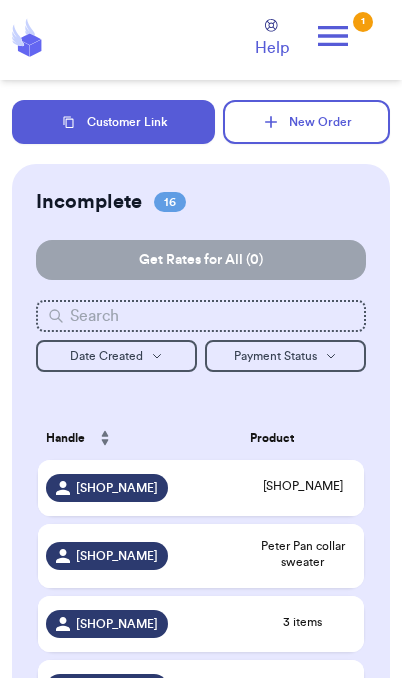 click on "[SHOP_NAME]" at bounding box center [303, 486] 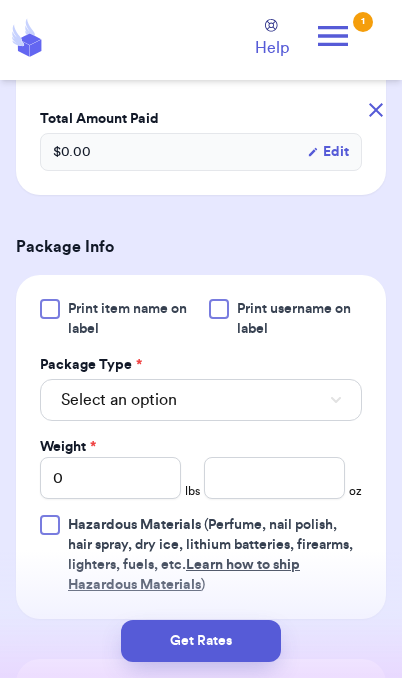 scroll, scrollTop: 619, scrollLeft: 0, axis: vertical 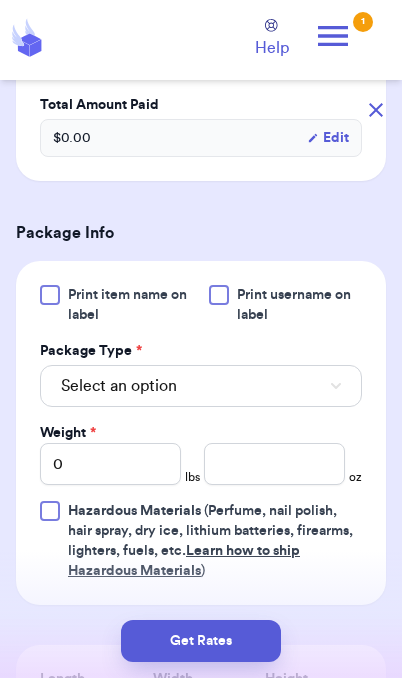 click on "Select an option" at bounding box center [201, 386] 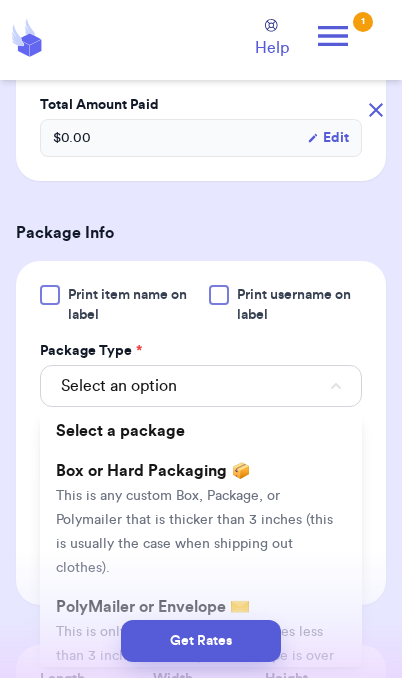 click on "This is only for mailers and envelopes less than 3 inches thick. If your envelope is over 18” in any direction, enter all three dimensions under Box or Hard Packaging." at bounding box center (195, 668) 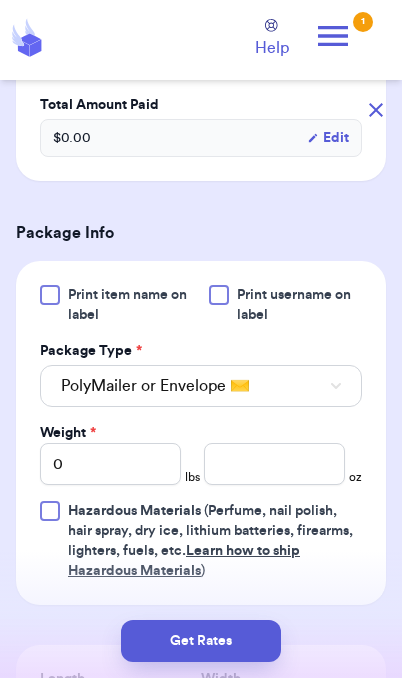 type 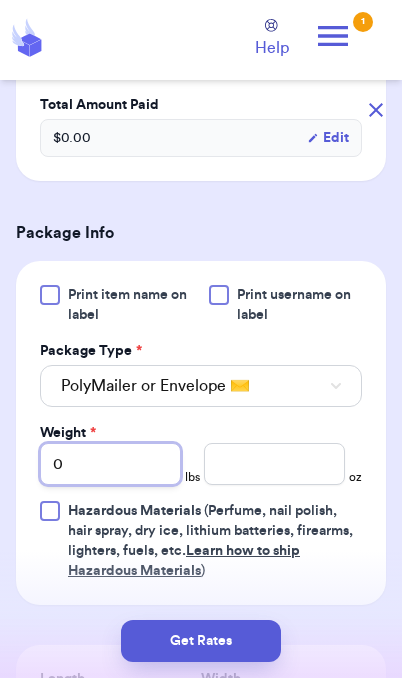 click on "0" at bounding box center [110, 464] 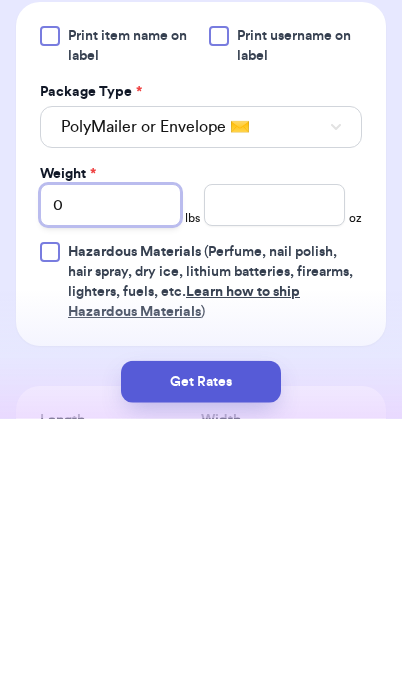 type on "02" 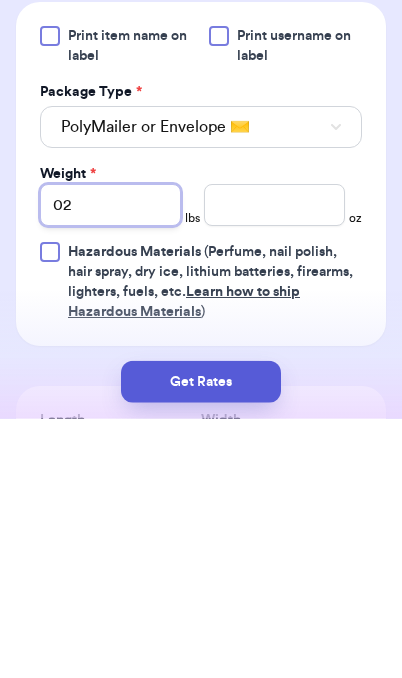 type 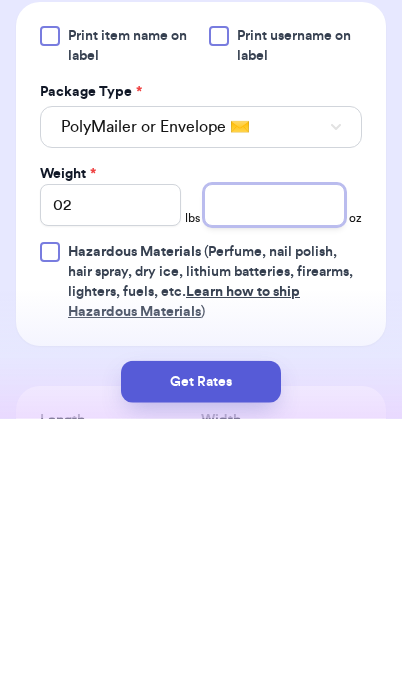 click at bounding box center (274, 464) 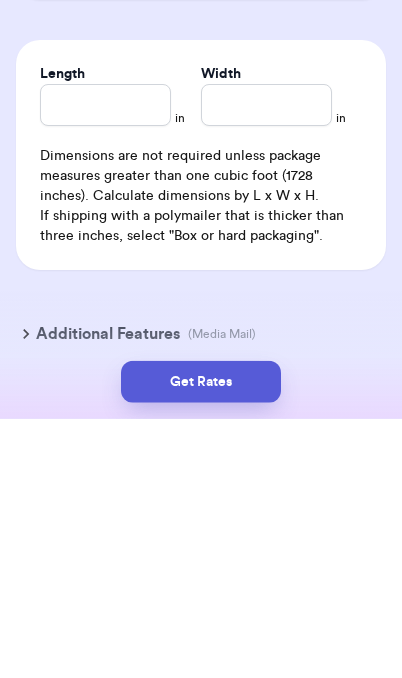 scroll, scrollTop: 979, scrollLeft: 0, axis: vertical 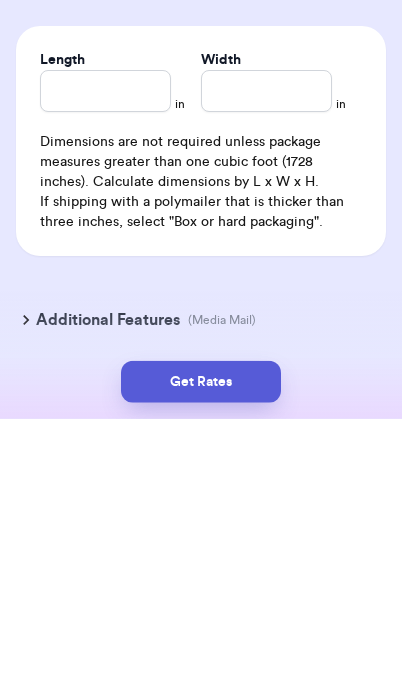 type on "11.6" 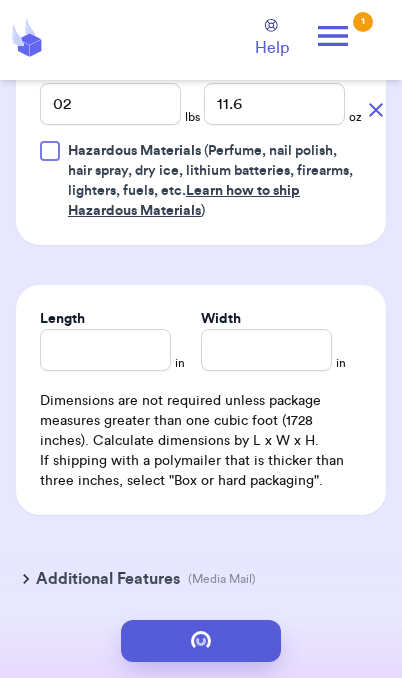 scroll, scrollTop: 0, scrollLeft: 0, axis: both 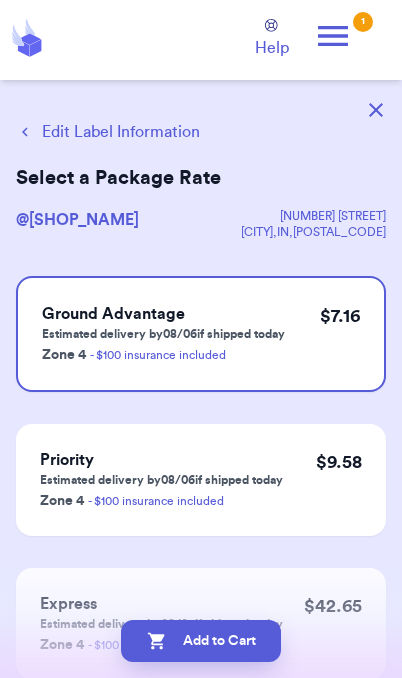 click on "Add to Cart" at bounding box center [201, 641] 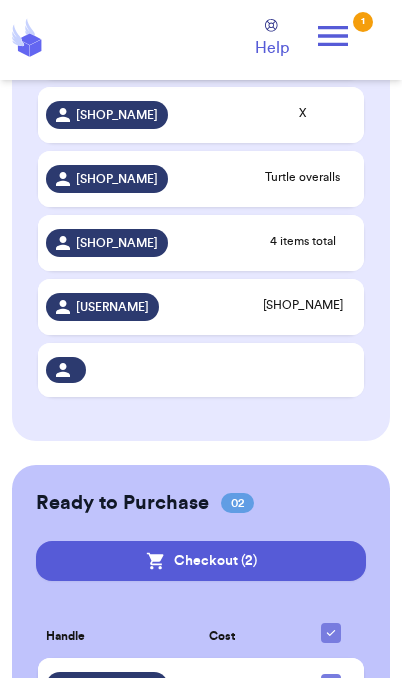 scroll, scrollTop: 1131, scrollLeft: 0, axis: vertical 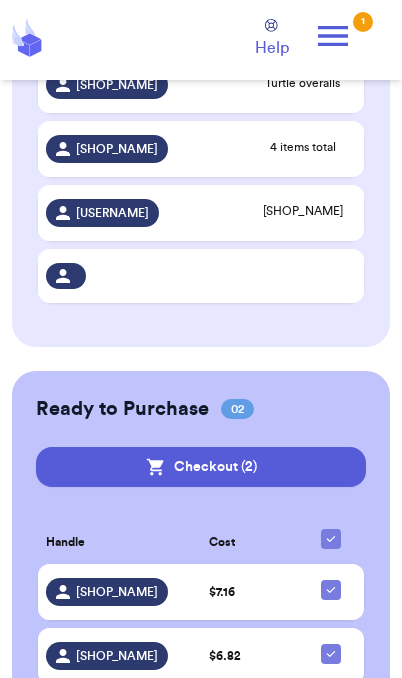 click on "$ 7.16" at bounding box center (250, 592) 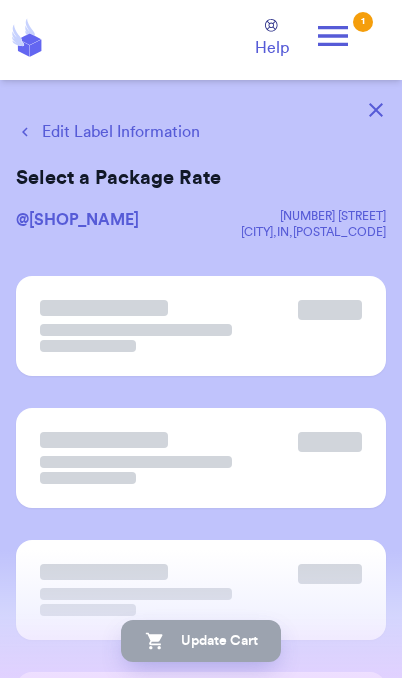 scroll, scrollTop: 0, scrollLeft: 0, axis: both 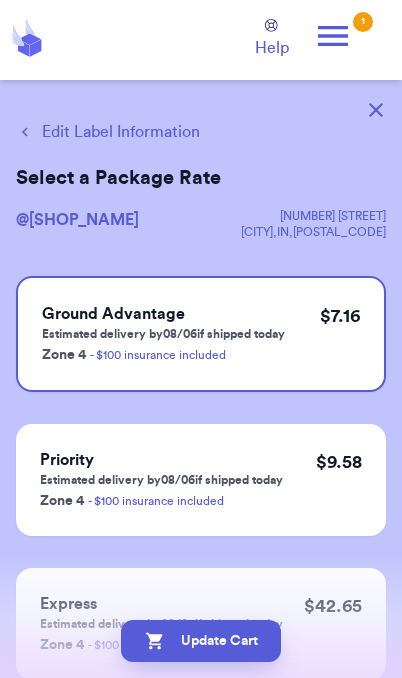 click on "Edit Label Information" at bounding box center (108, 132) 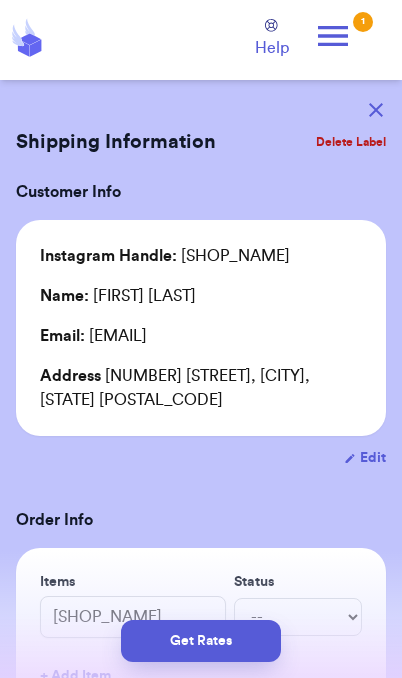 click on "Get Rates" at bounding box center (201, 641) 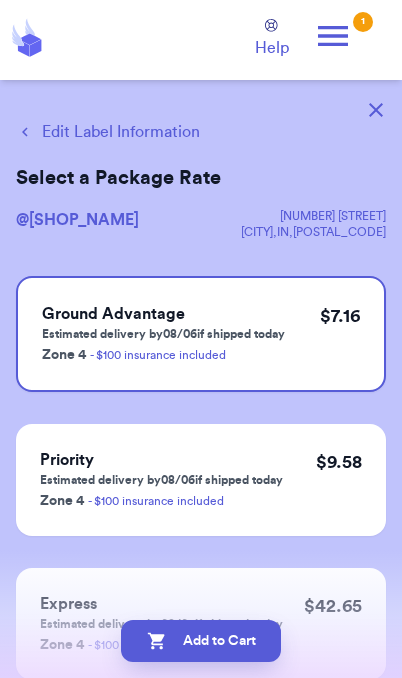 click on "Add to Cart" at bounding box center [201, 641] 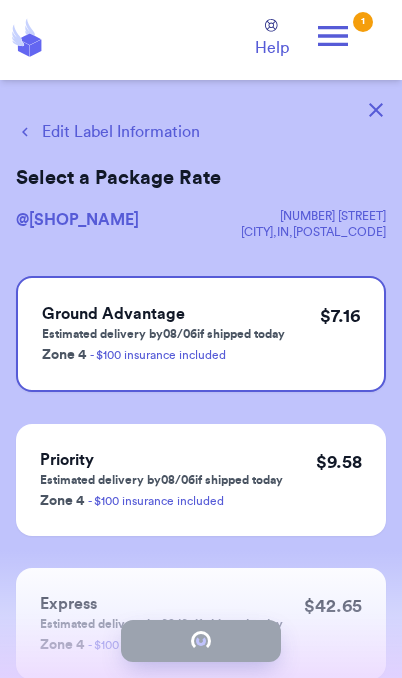 checkbox on "true" 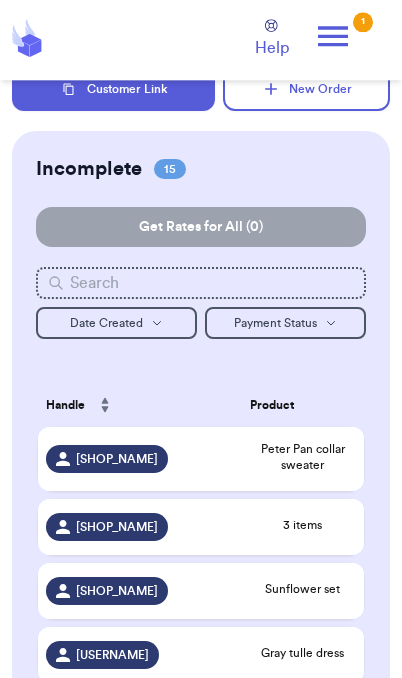 scroll, scrollTop: 38, scrollLeft: 0, axis: vertical 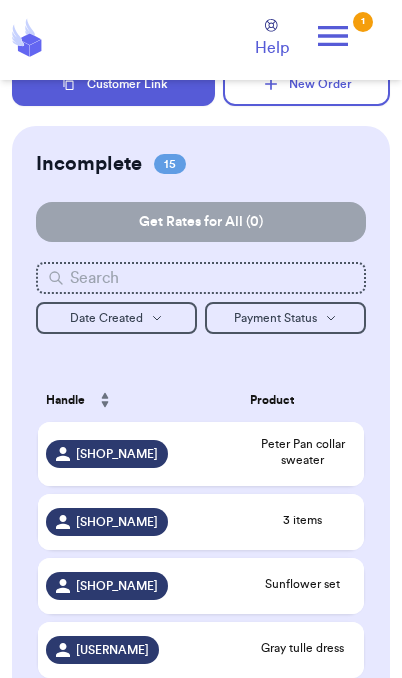 click on "Peter Pan collar sweater" at bounding box center (303, 452) 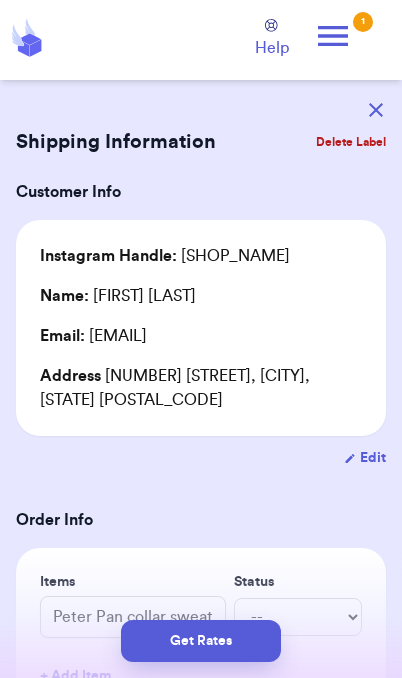 scroll, scrollTop: 0, scrollLeft: 0, axis: both 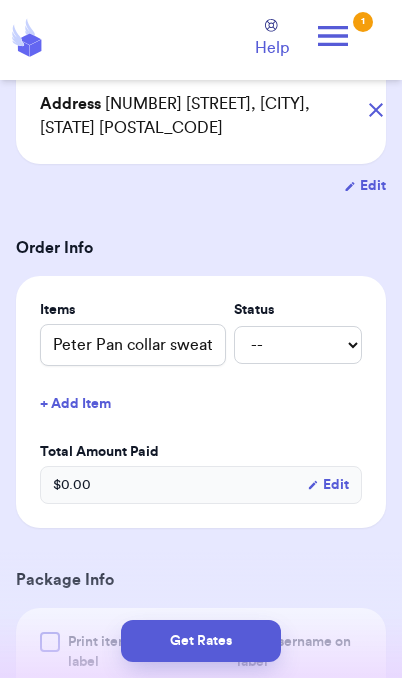 click on "+ Add Item" at bounding box center (201, 404) 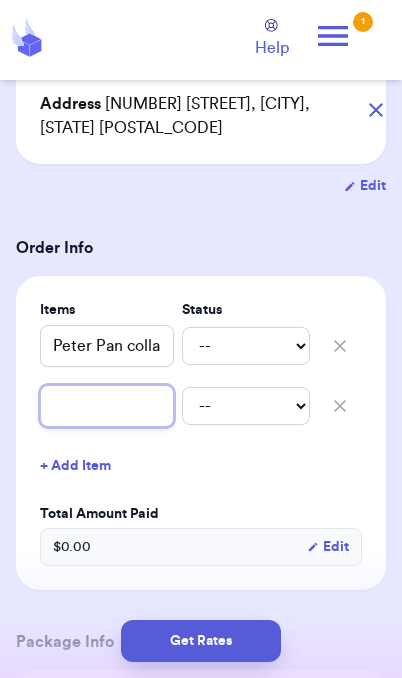 click at bounding box center (107, 406) 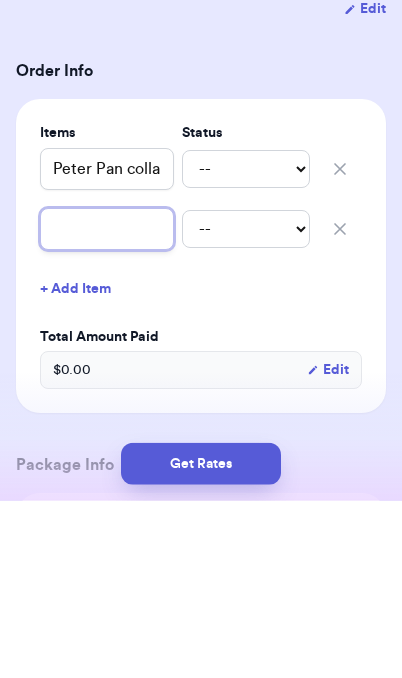 type 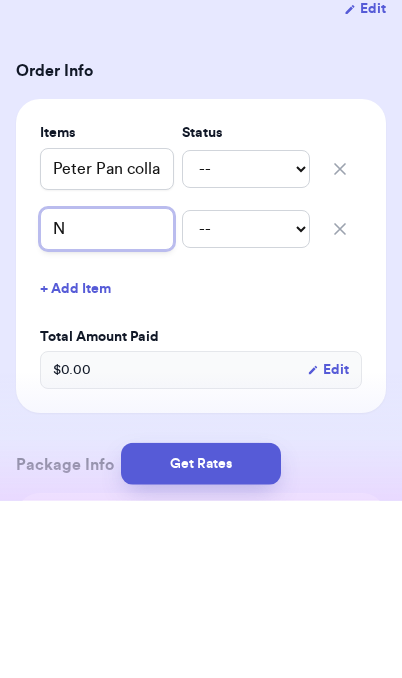 type 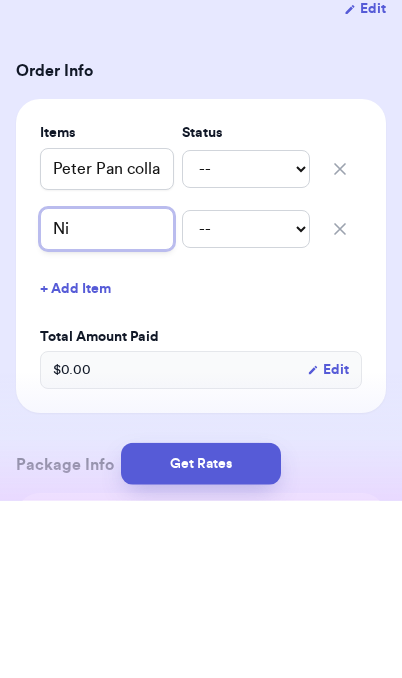 type 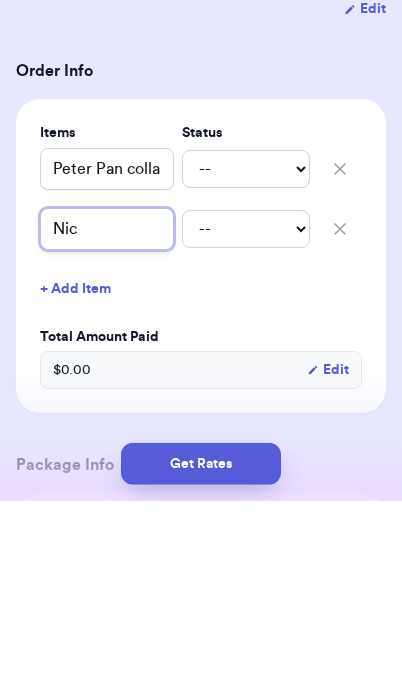 type 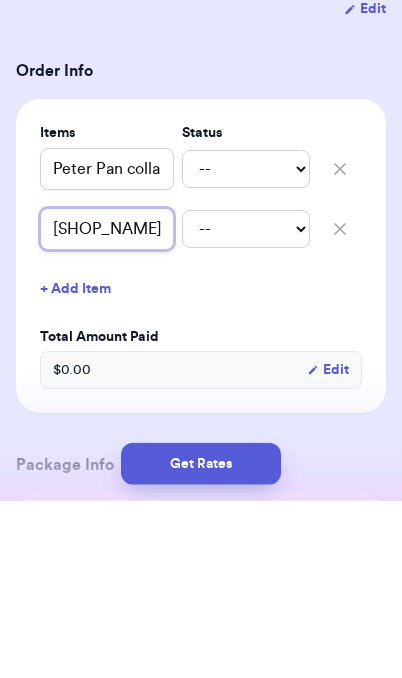 type 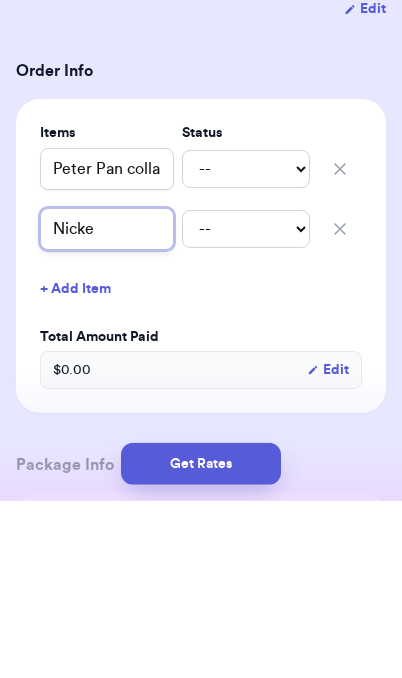 type 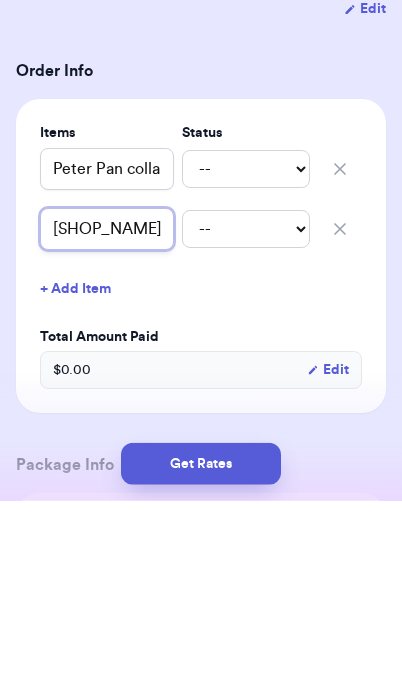 type 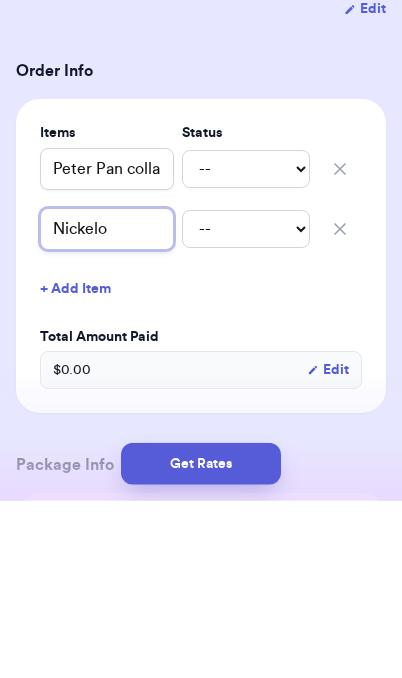 type 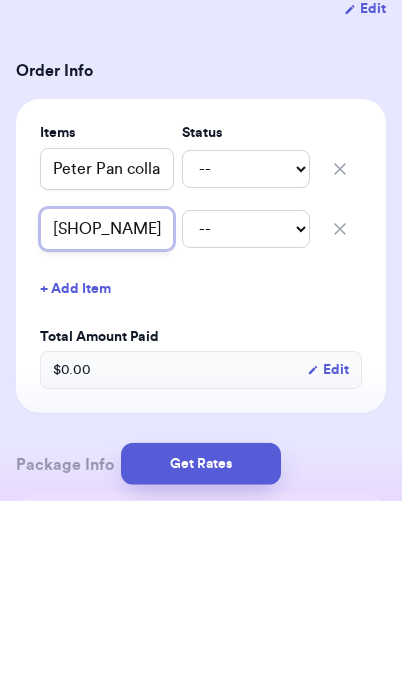 type 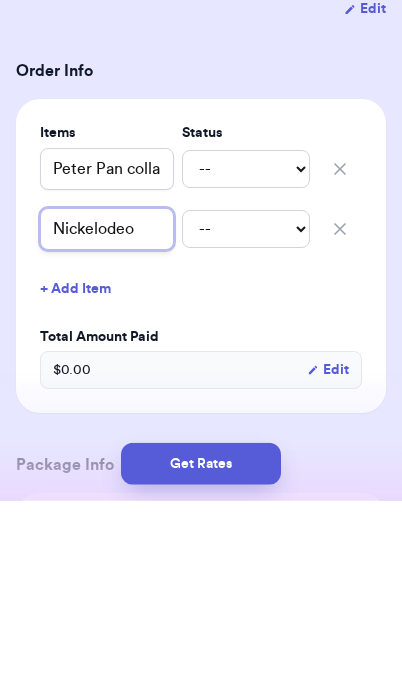 type 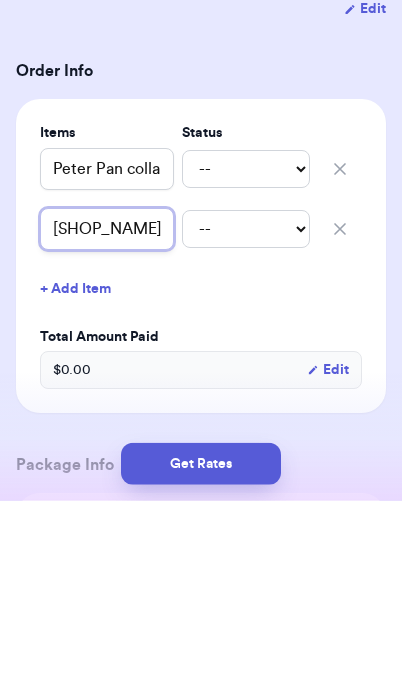 type 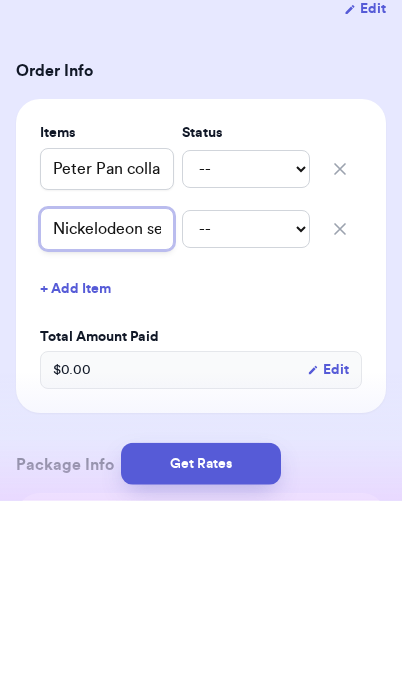 type 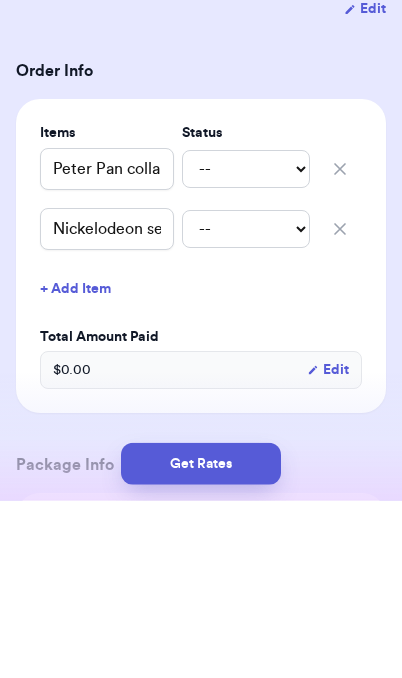scroll, scrollTop: 82, scrollLeft: 0, axis: vertical 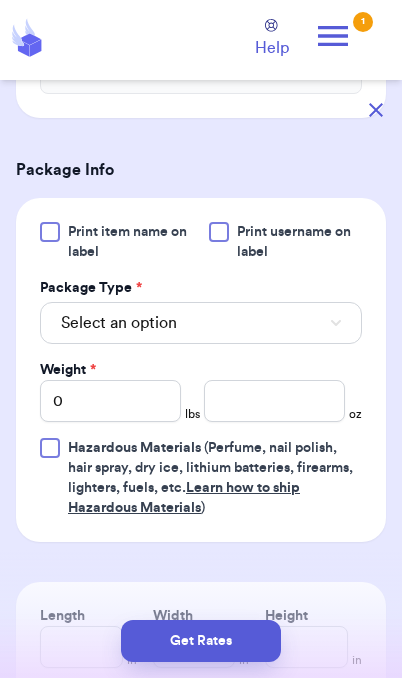 click on "Select an option" at bounding box center (201, 323) 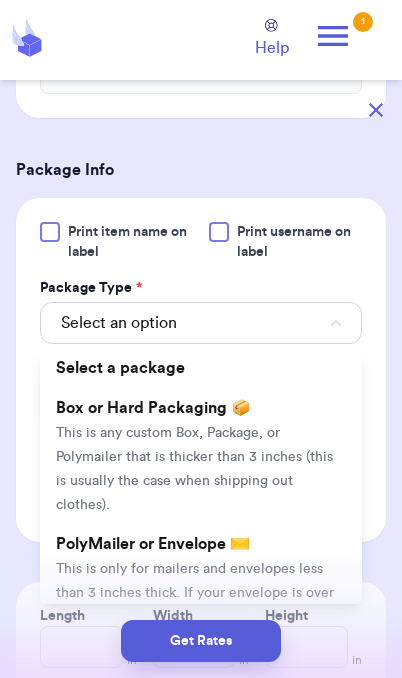 click on "This is only for mailers and envelopes less than 3 inches thick. If your envelope is over 18” in any direction, enter all three dimensions under Box or Hard Packaging." at bounding box center (195, 605) 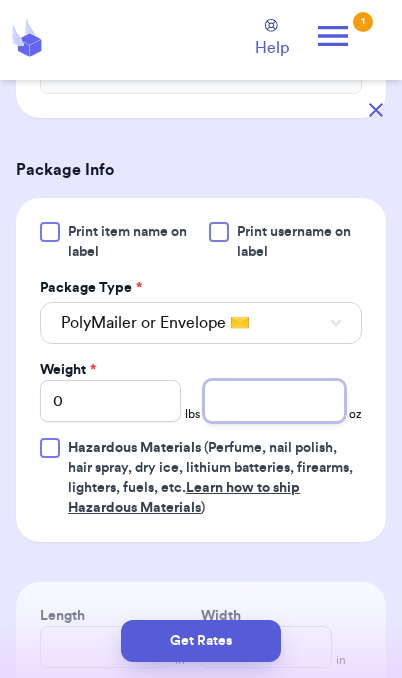 click at bounding box center (274, 401) 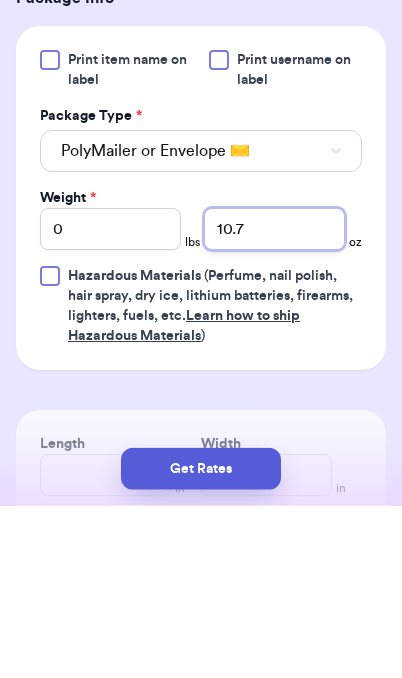 type on "10.7" 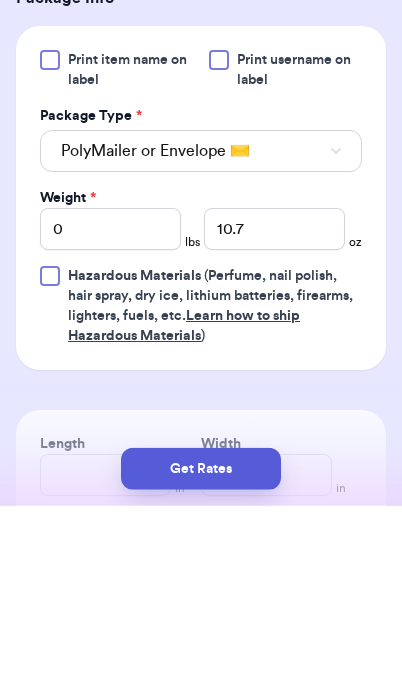 click on "Get Rates" at bounding box center (201, 641) 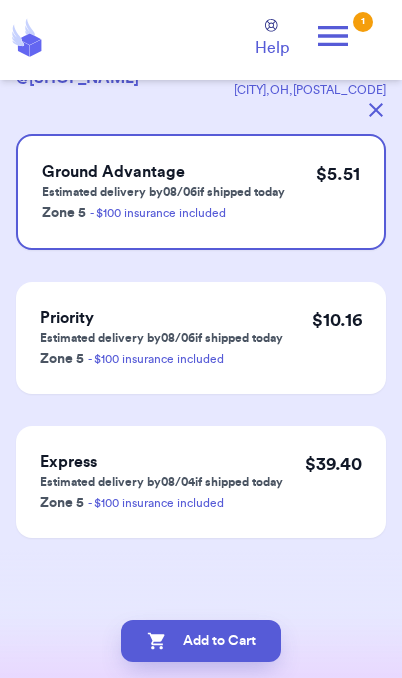 scroll, scrollTop: 0, scrollLeft: 0, axis: both 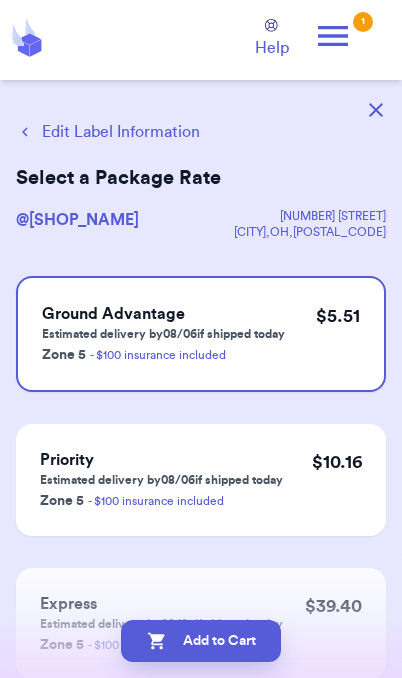 click on "Add to Cart" at bounding box center [201, 641] 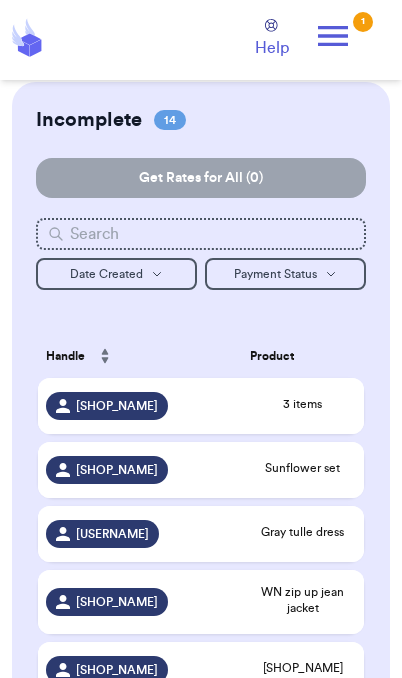 click on "3 items" at bounding box center (303, 406) 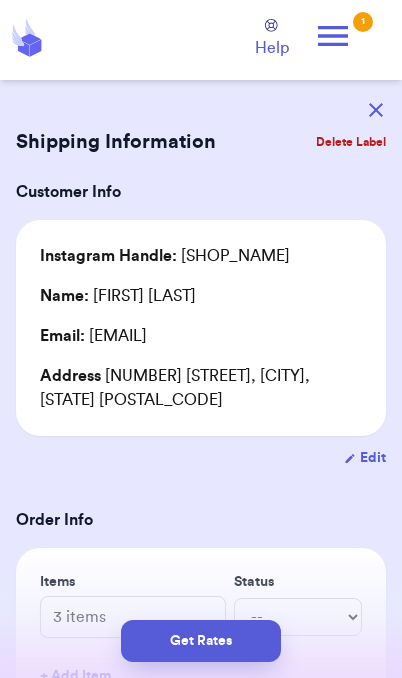scroll, scrollTop: 0, scrollLeft: 0, axis: both 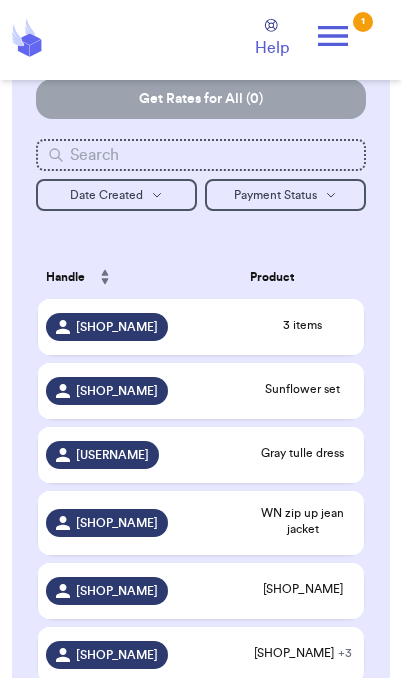 click on "Sunflower set" at bounding box center [303, 389] 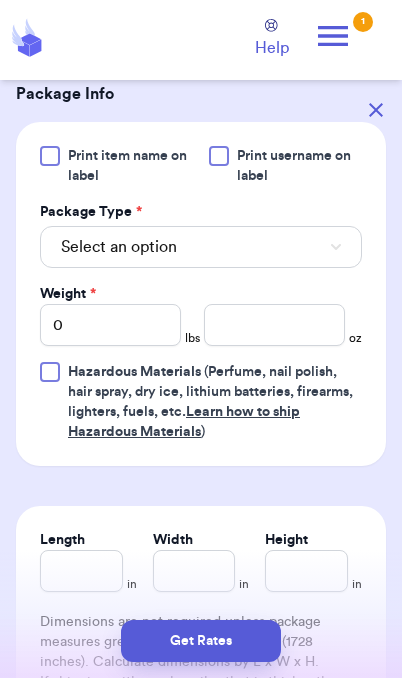 scroll, scrollTop: 707, scrollLeft: 0, axis: vertical 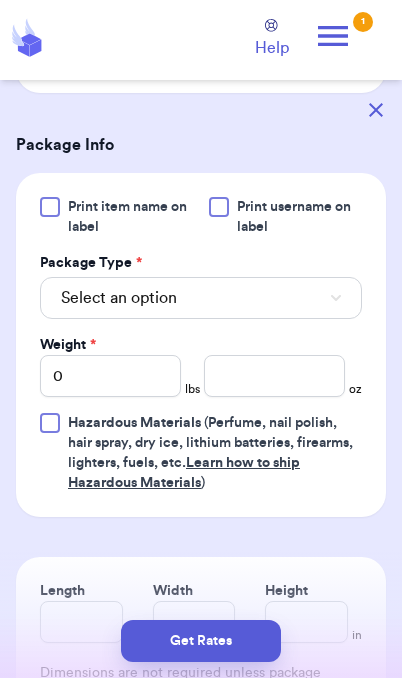 click on "Select an option" at bounding box center (201, 298) 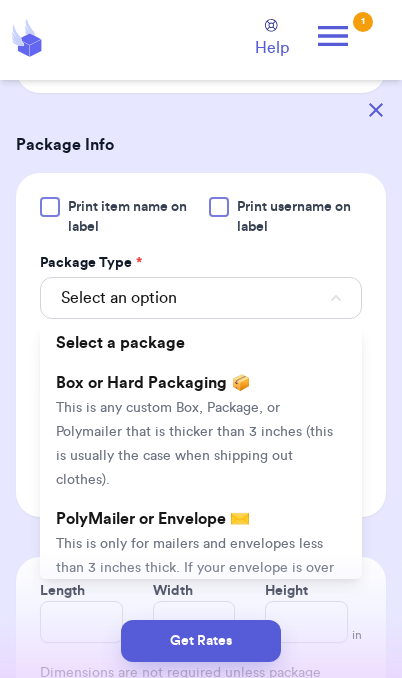click on "PolyMailer or Envelope ✉️ This is only for mailers and envelopes less than 3 inches thick. If your envelope is over 18” in any direction, enter all three dimensions under Box or Hard Packaging." at bounding box center (201, 567) 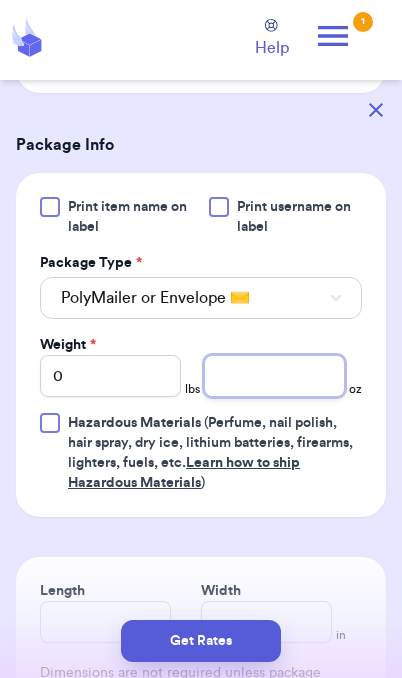 click at bounding box center (274, 376) 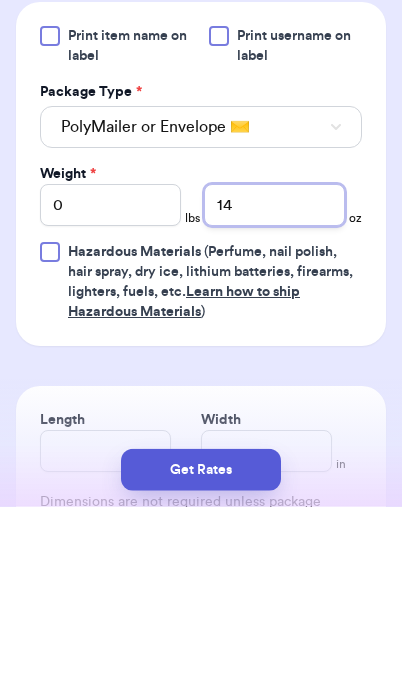 type on "14" 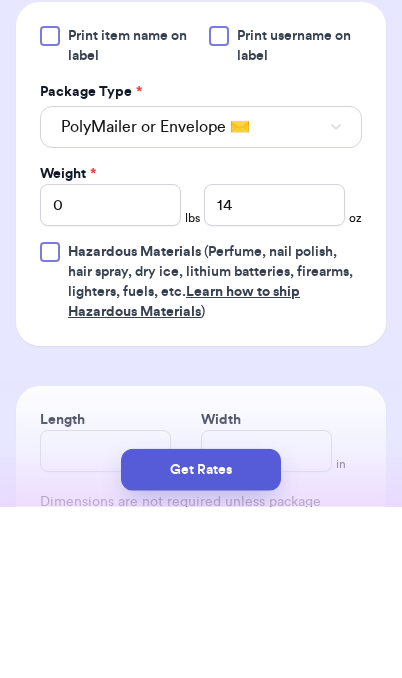 scroll, scrollTop: 82, scrollLeft: 0, axis: vertical 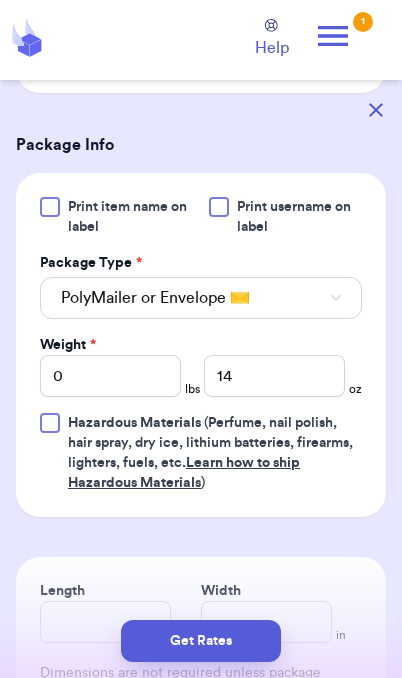 click on "Get Rates" at bounding box center (201, 641) 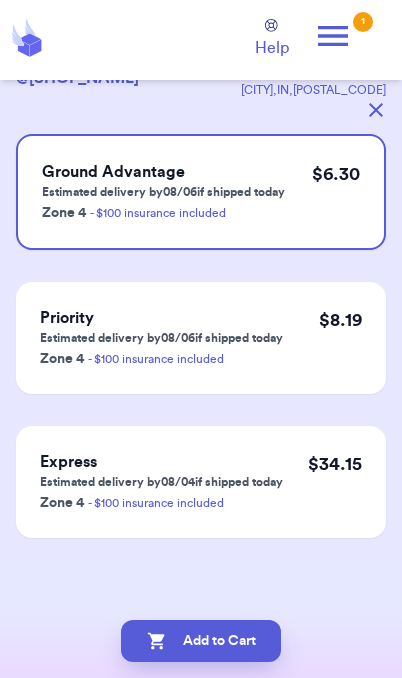 scroll, scrollTop: 0, scrollLeft: 0, axis: both 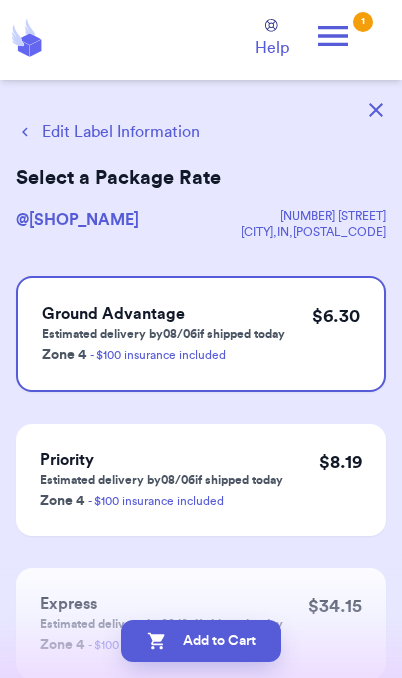 click on "Add to Cart" at bounding box center [201, 641] 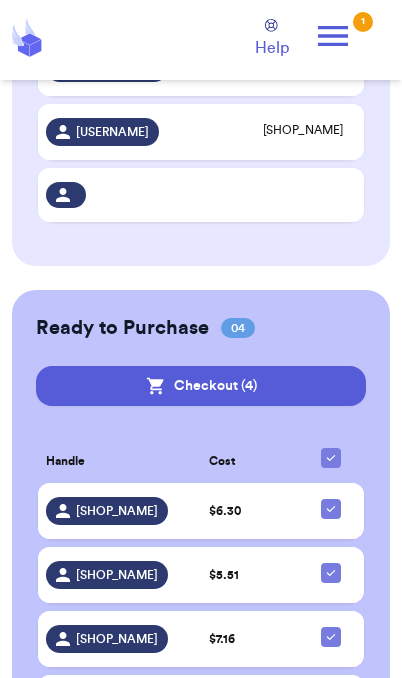 scroll, scrollTop: 1123, scrollLeft: 0, axis: vertical 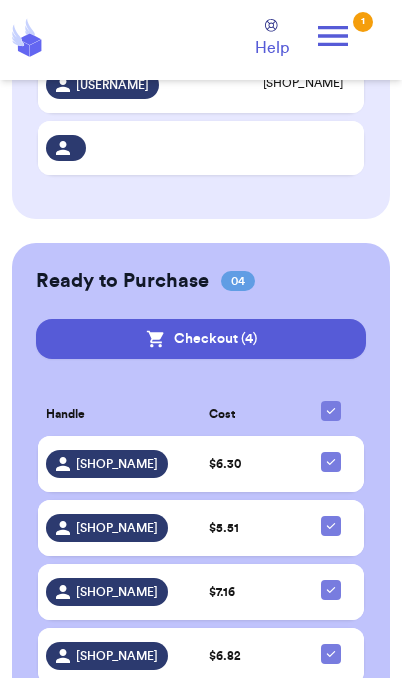 click on "[SHOP_NAME]" at bounding box center (119, 464) 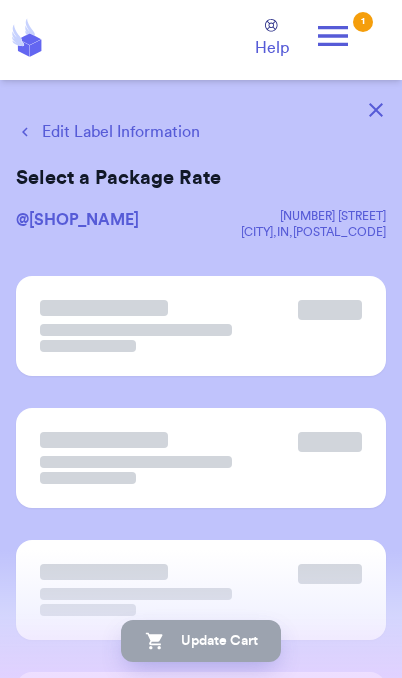 scroll, scrollTop: 0, scrollLeft: 0, axis: both 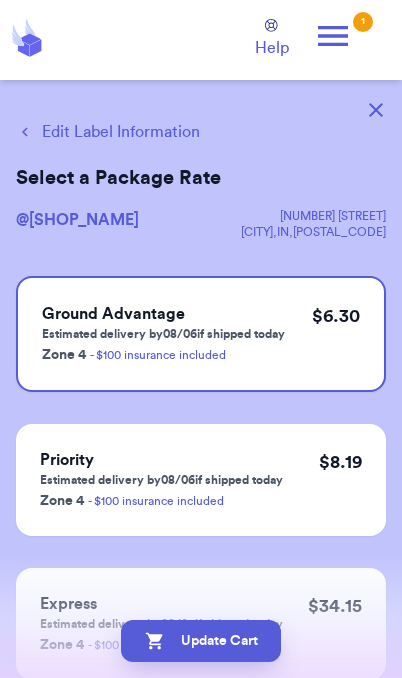 click on "Edit Label Information" at bounding box center [108, 132] 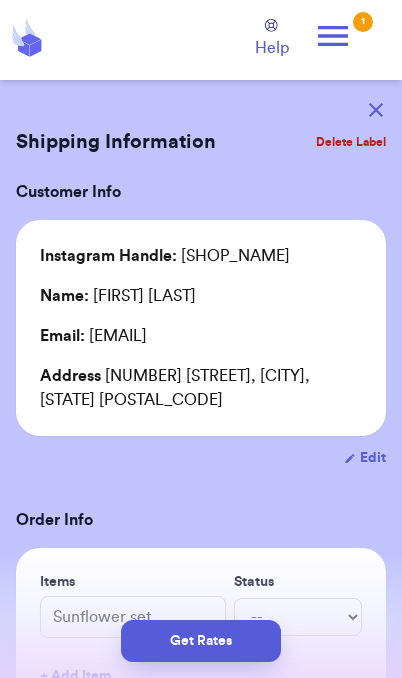 click on "Get Rates" at bounding box center (201, 641) 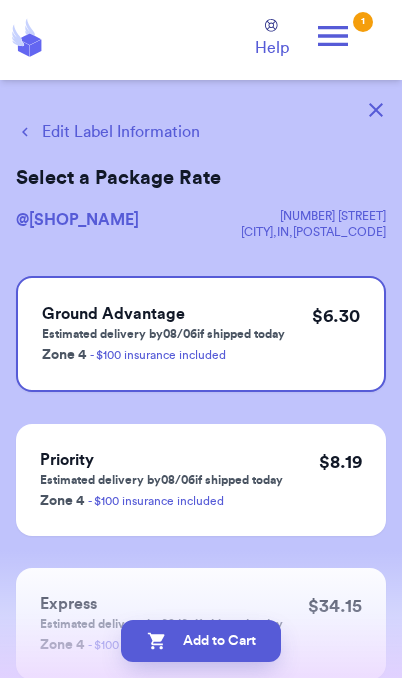 click on "Add to Cart" at bounding box center [201, 641] 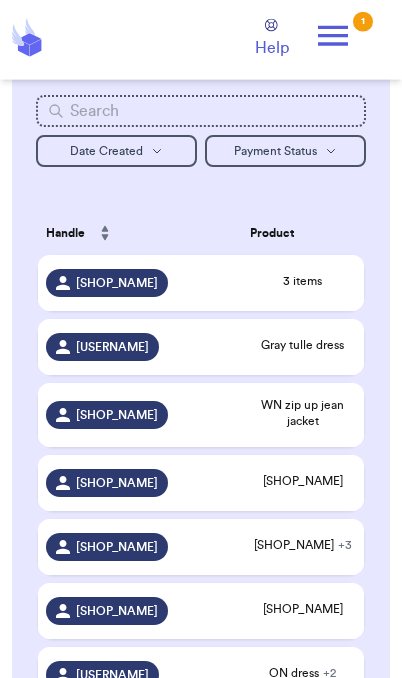 scroll, scrollTop: 206, scrollLeft: 0, axis: vertical 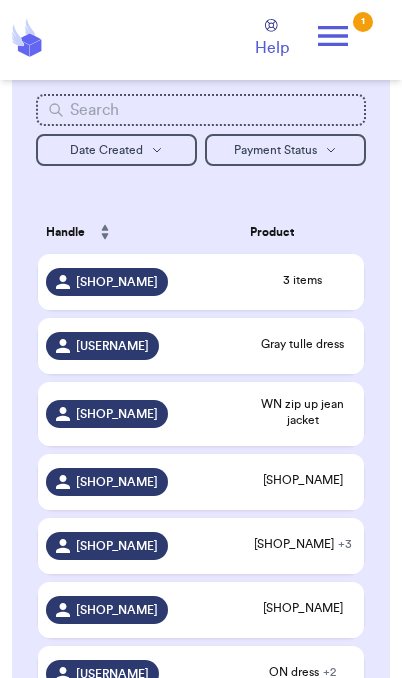 click on "Gray tulle dress" at bounding box center [303, 344] 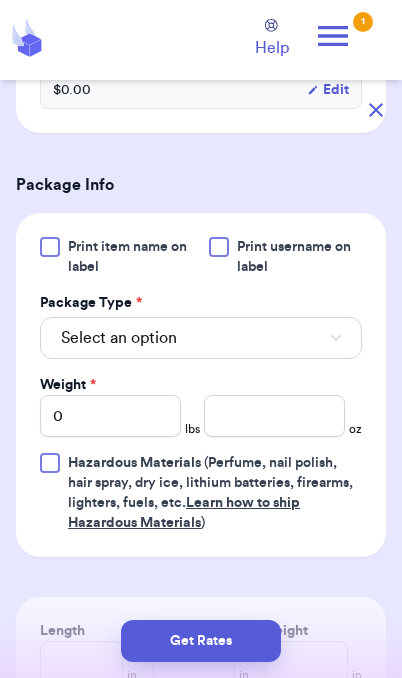 scroll, scrollTop: 707, scrollLeft: 0, axis: vertical 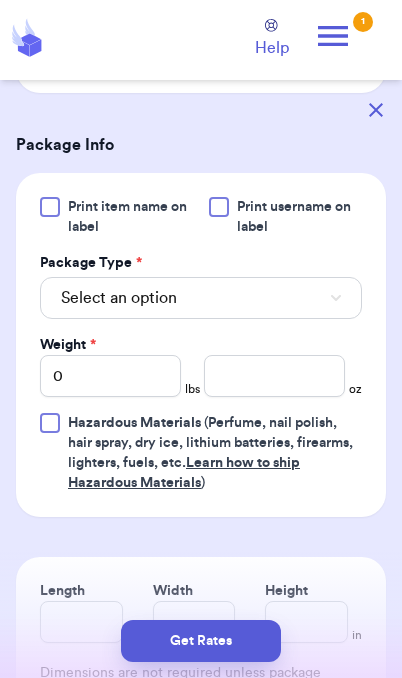 click on "Select an option" at bounding box center (201, 298) 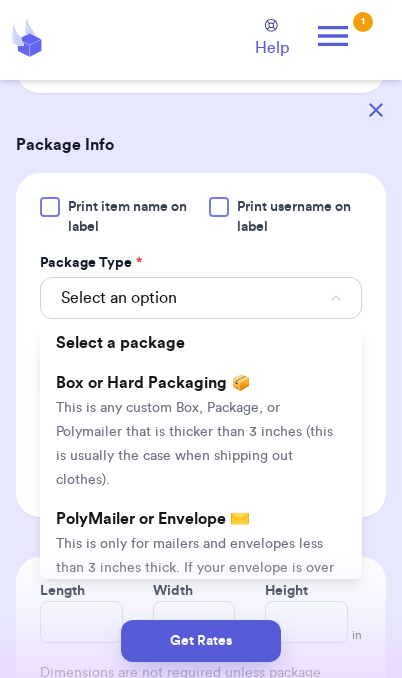 click on "PolyMailer or Envelope ✉️ This is only for mailers and envelopes less than 3 inches thick. If your envelope is over 18” in any direction, enter all three dimensions under Box or Hard Packaging." at bounding box center [201, 567] 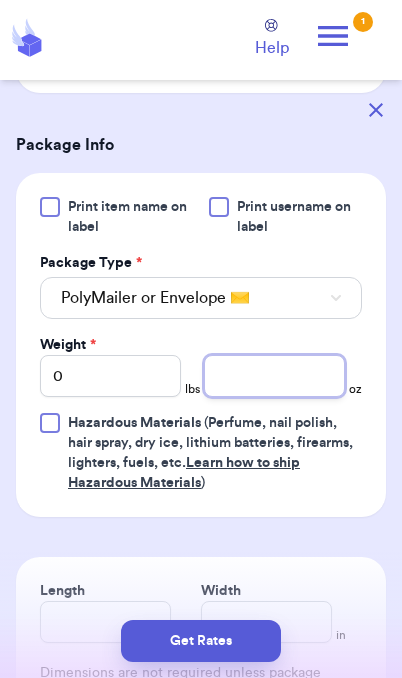 click at bounding box center (274, 376) 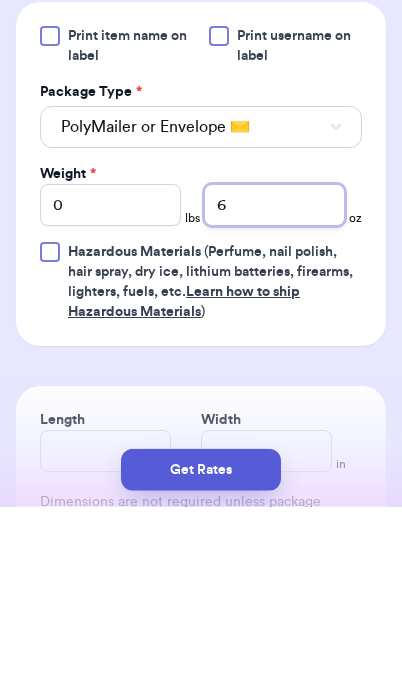 type on "6" 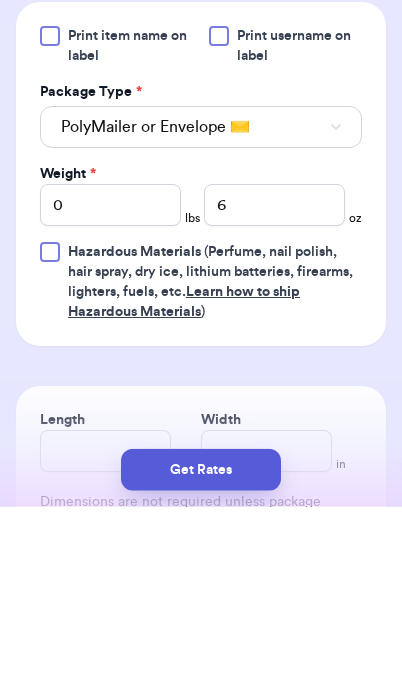 scroll, scrollTop: 82, scrollLeft: 0, axis: vertical 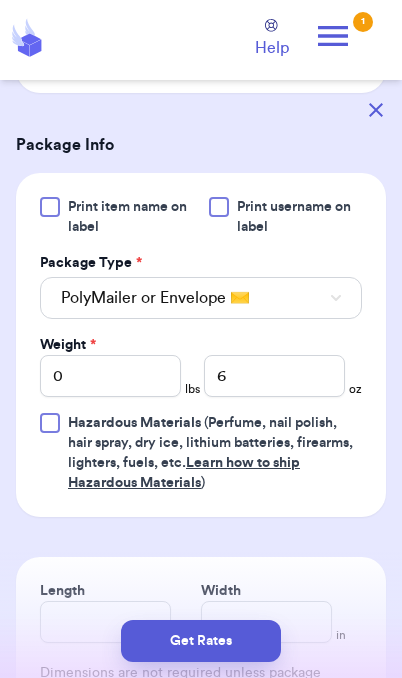 click on "Get Rates" at bounding box center [201, 641] 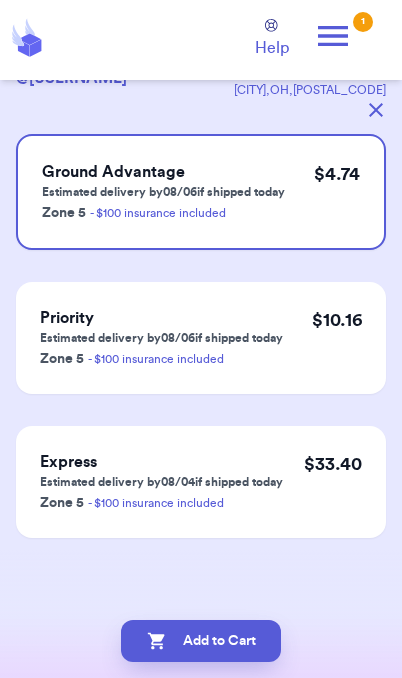 scroll, scrollTop: 0, scrollLeft: 0, axis: both 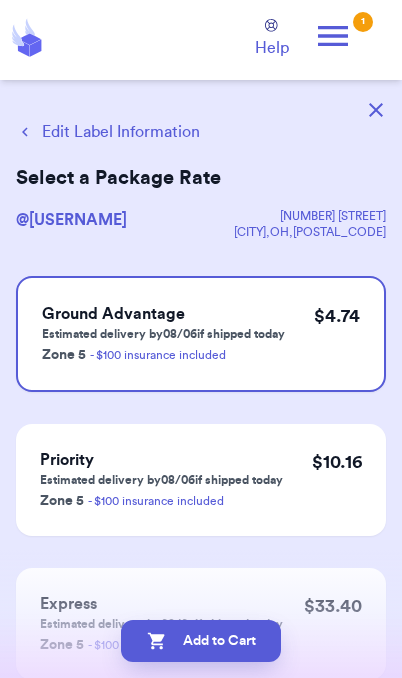 click on "Add to Cart" at bounding box center [201, 641] 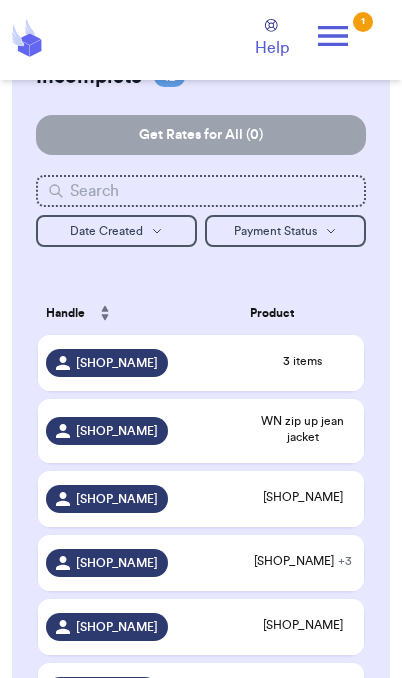 scroll, scrollTop: 126, scrollLeft: 0, axis: vertical 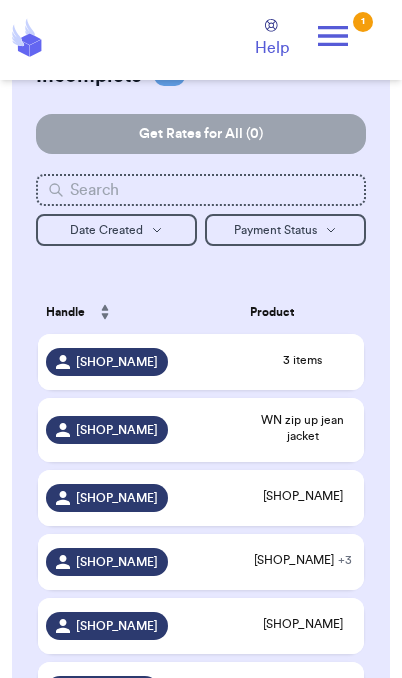 click on "WN zip up jean jacket" at bounding box center [303, 428] 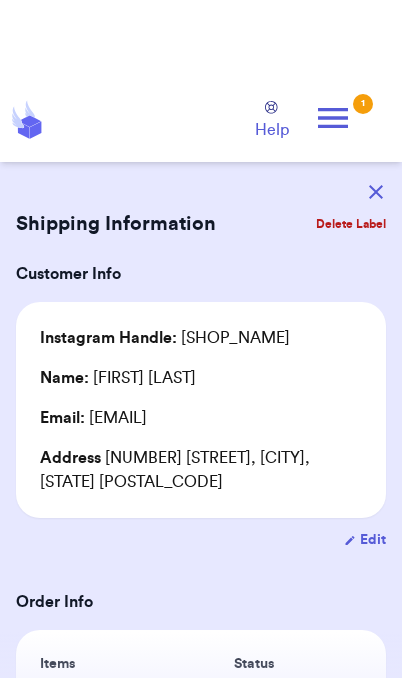 scroll, scrollTop: 0, scrollLeft: 0, axis: both 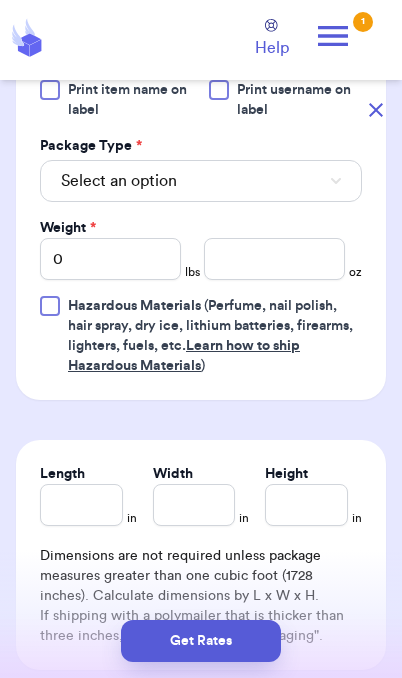 click on "Select an option" at bounding box center [201, 181] 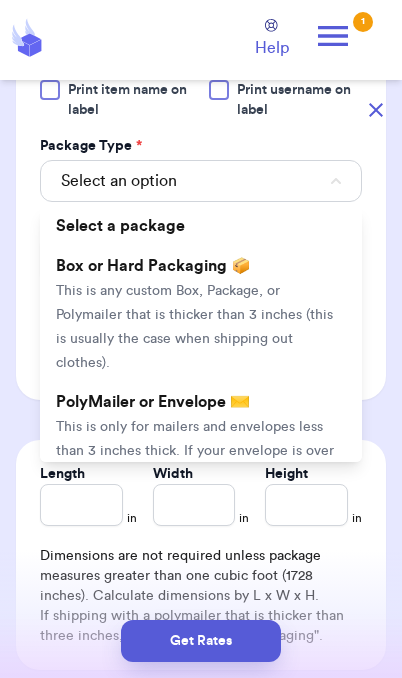 click on "This is only for mailers and envelopes less than 3 inches thick. If your envelope is over 18” in any direction, enter all three dimensions under Box or Hard Packaging." at bounding box center [195, 463] 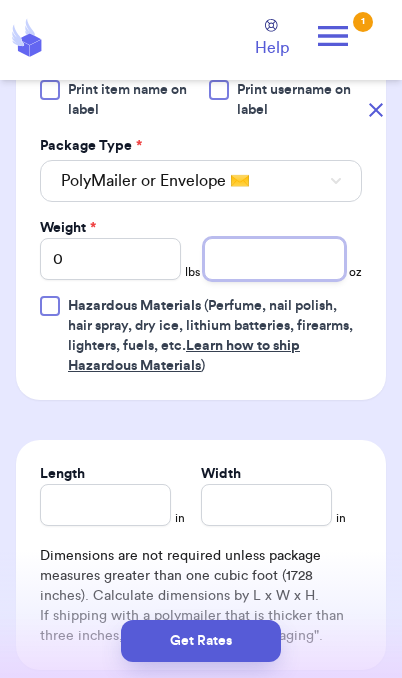 click at bounding box center [274, 259] 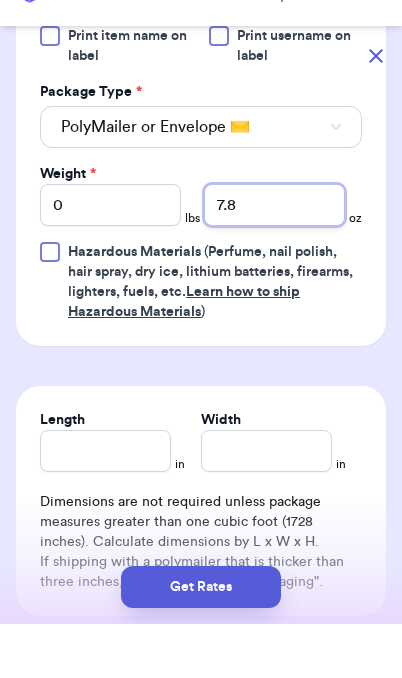 type on "7.8" 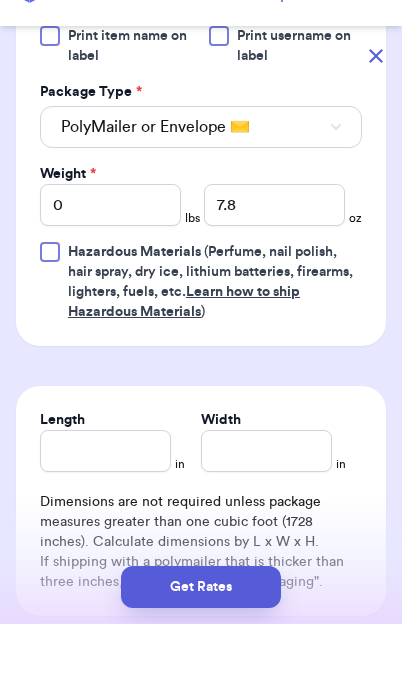 scroll, scrollTop: 54, scrollLeft: 0, axis: vertical 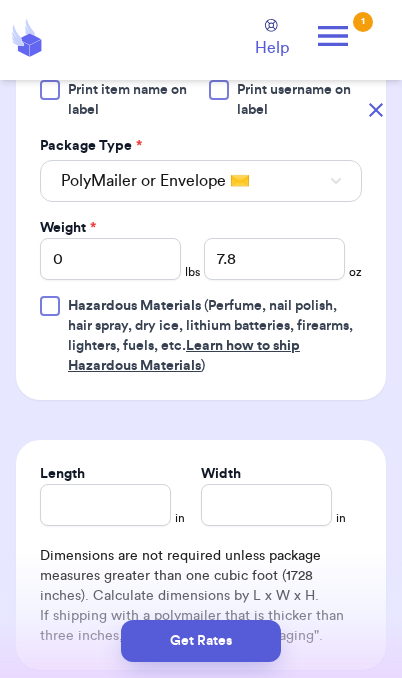 click on "Get Rates" at bounding box center (201, 641) 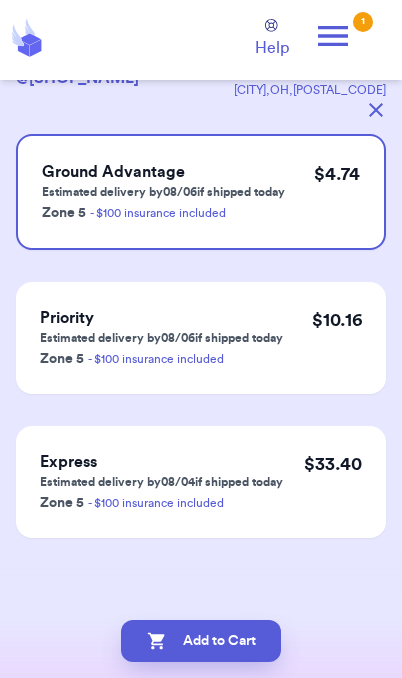 scroll, scrollTop: 0, scrollLeft: 0, axis: both 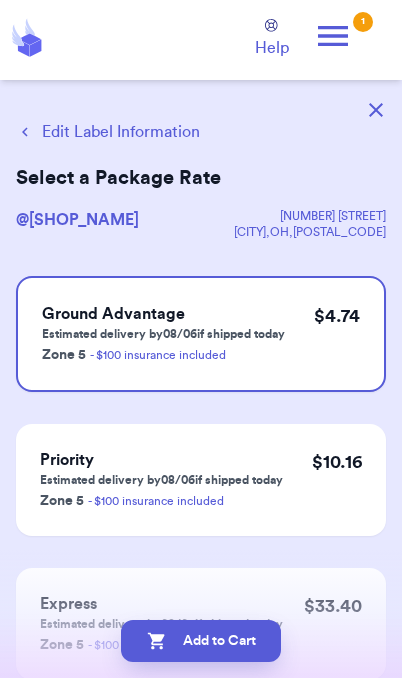 click on "Add to Cart" at bounding box center (201, 641) 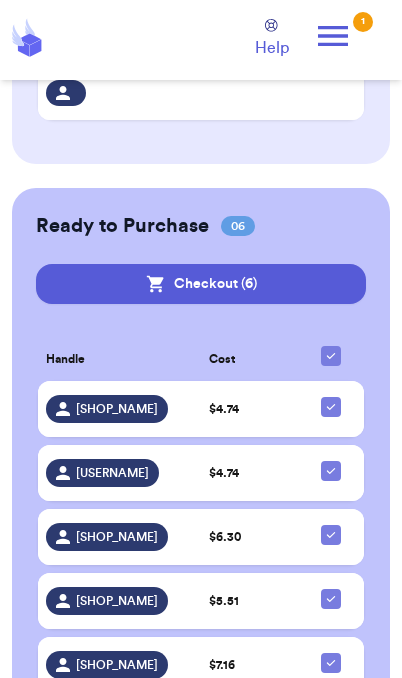 scroll, scrollTop: 1115, scrollLeft: 0, axis: vertical 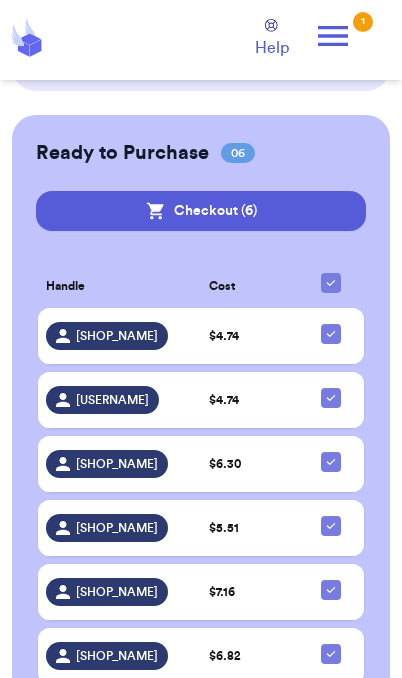 click on "Checkout ( 6 )" at bounding box center (201, 211) 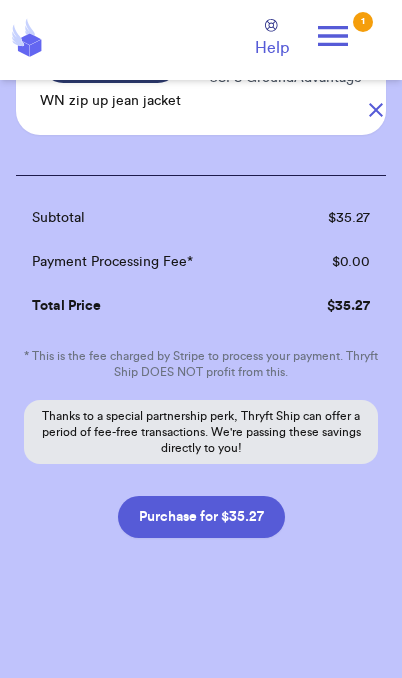 scroll, scrollTop: 887, scrollLeft: 0, axis: vertical 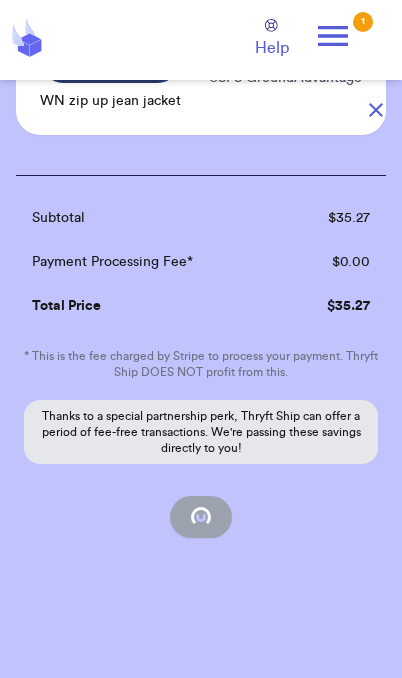 checkbox on "true" 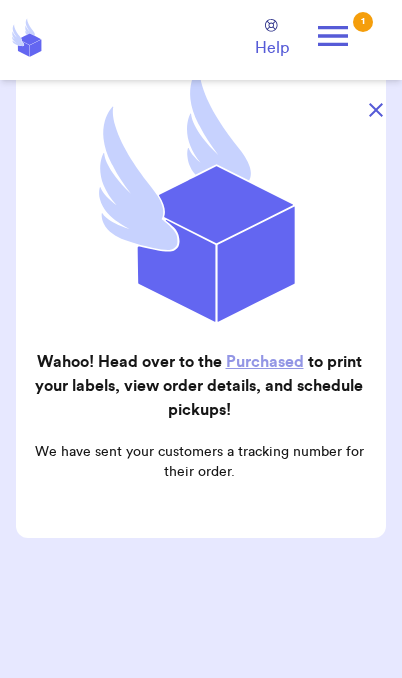 click at bounding box center [376, 110] 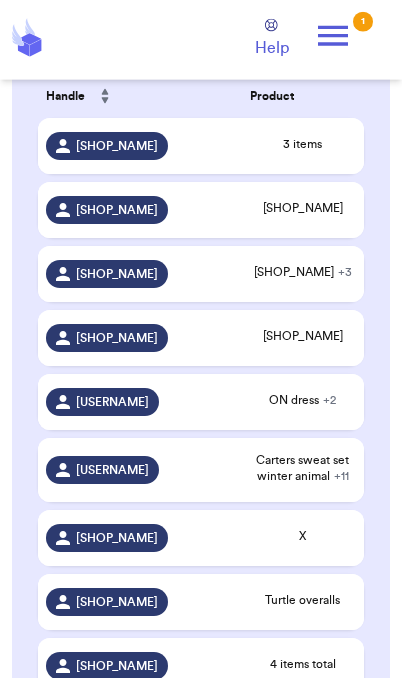 scroll, scrollTop: 0, scrollLeft: 0, axis: both 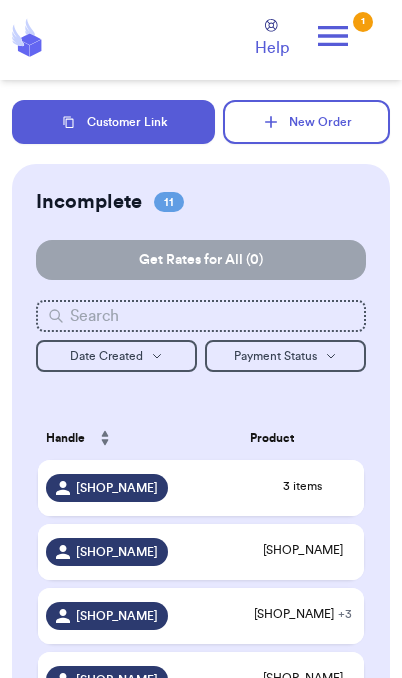 click on "Customer Link" at bounding box center [113, 122] 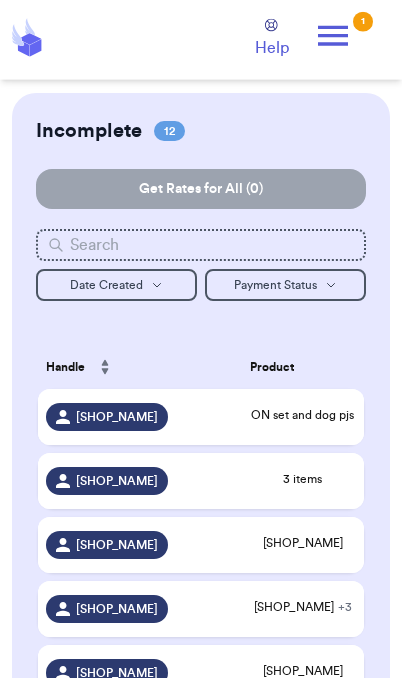 scroll, scrollTop: 0, scrollLeft: 0, axis: both 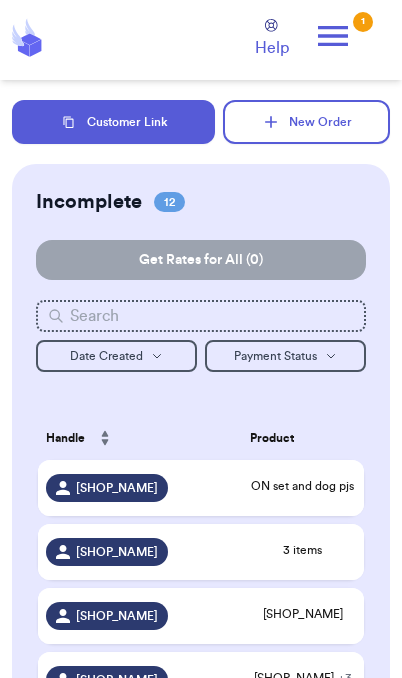 click on "ON set and dog pjs" at bounding box center (303, 486) 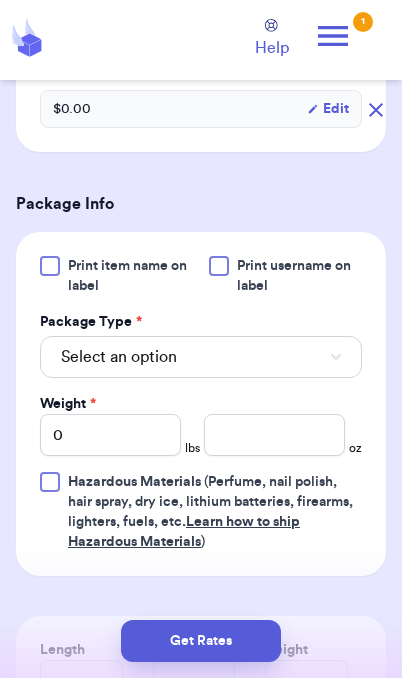 scroll, scrollTop: 657, scrollLeft: 0, axis: vertical 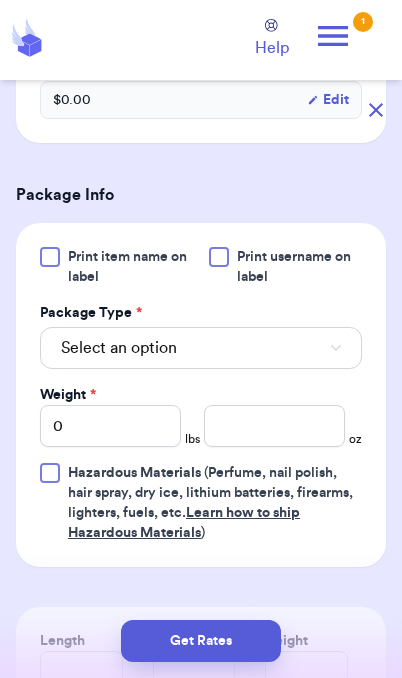 click on "Select an option" at bounding box center (201, 348) 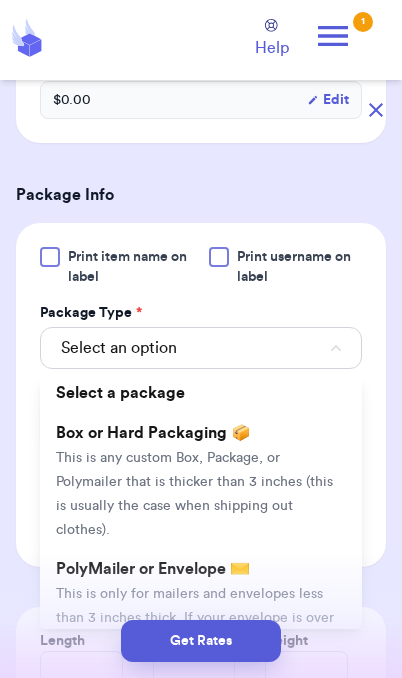 click on "This is only for mailers and envelopes less than 3 inches thick. If your envelope is over 18” in any direction, enter all three dimensions under Box or Hard Packaging." at bounding box center (195, 630) 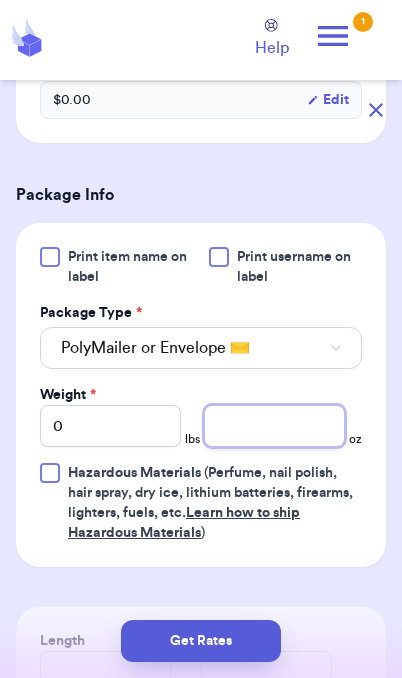 click at bounding box center [274, 426] 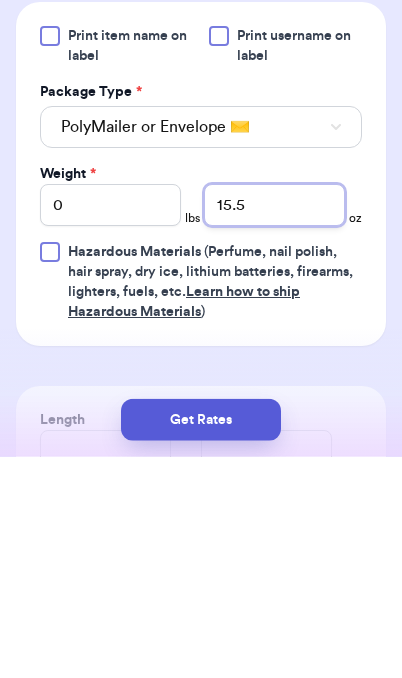 type on "15.5" 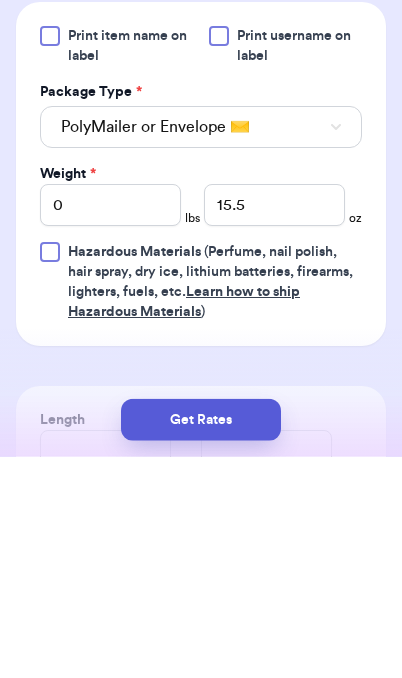 scroll, scrollTop: 82, scrollLeft: 0, axis: vertical 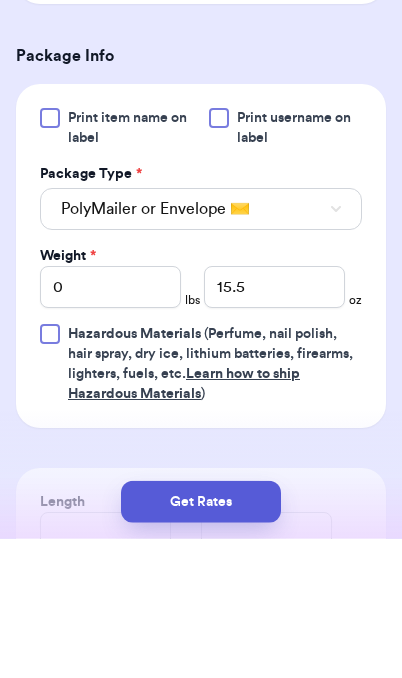 click on "Get Rates" at bounding box center (201, 641) 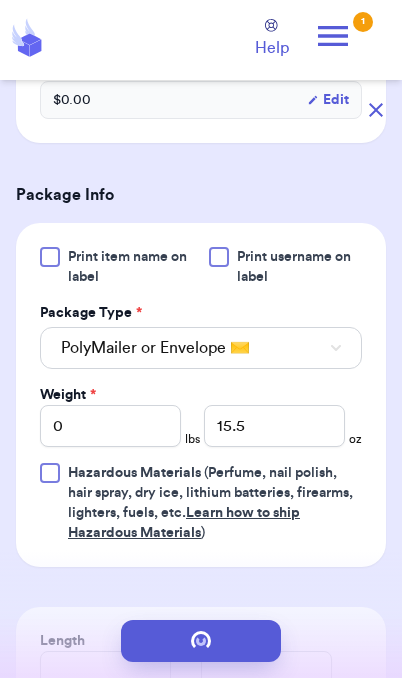 scroll, scrollTop: 0, scrollLeft: 0, axis: both 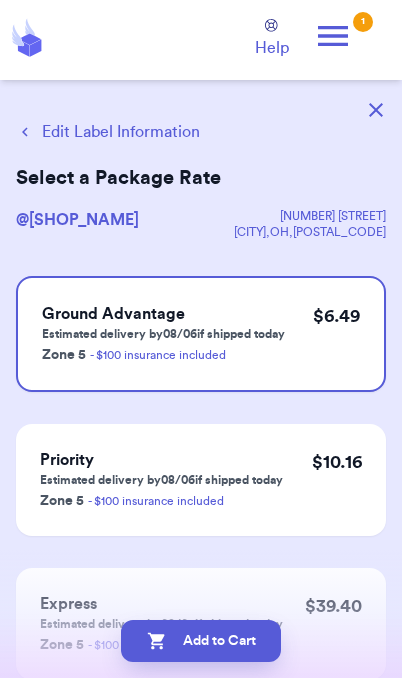 click on "Add to Cart" at bounding box center [201, 641] 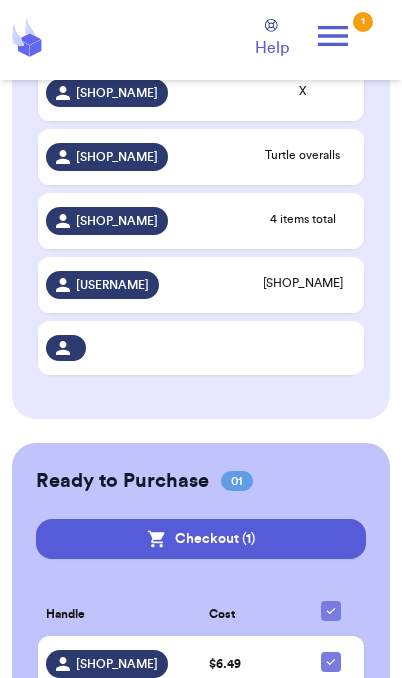 scroll, scrollTop: 795, scrollLeft: 0, axis: vertical 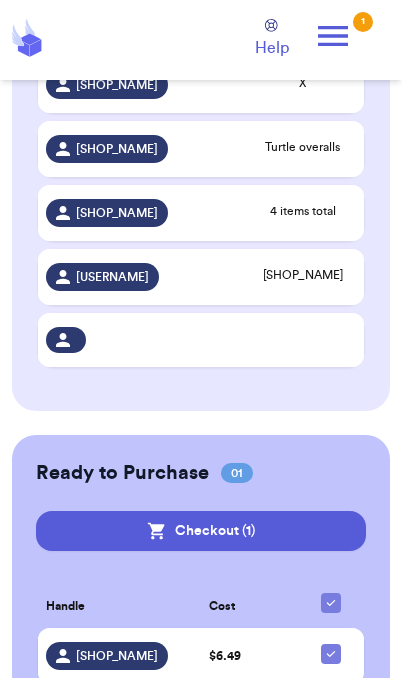 click on "[SHOP_NAME]" at bounding box center (107, 656) 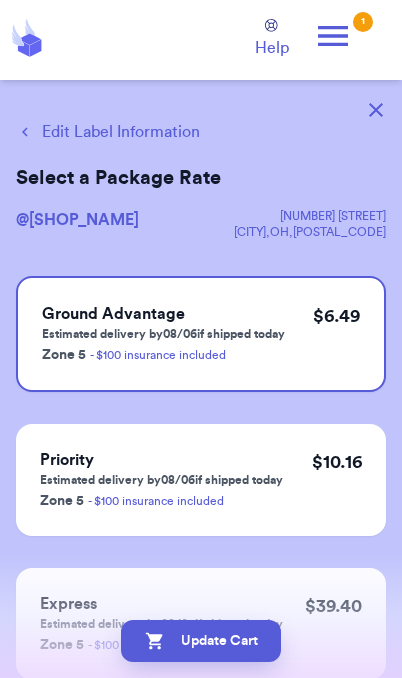 click on "[USERNAME]" at bounding box center (77, 220) 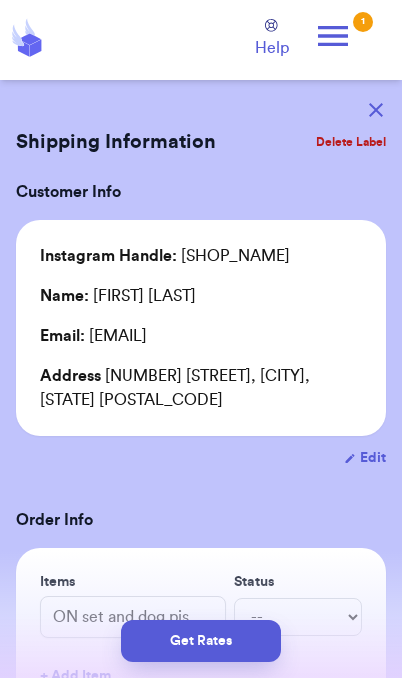 click on "Get Rates" at bounding box center (201, 641) 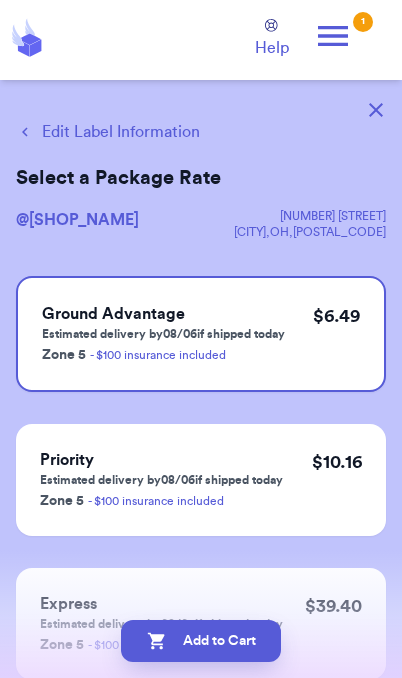 click on "Add to Cart" at bounding box center [201, 641] 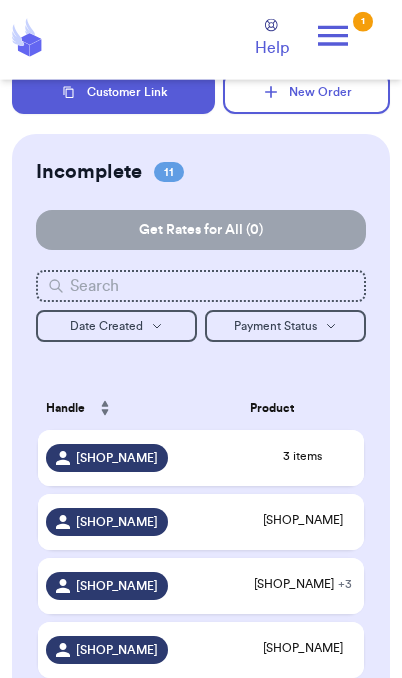 scroll, scrollTop: 0, scrollLeft: 0, axis: both 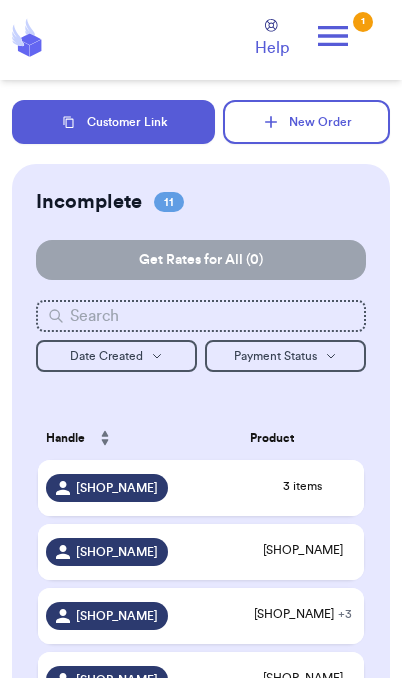 click on "Customer Link" at bounding box center (113, 122) 